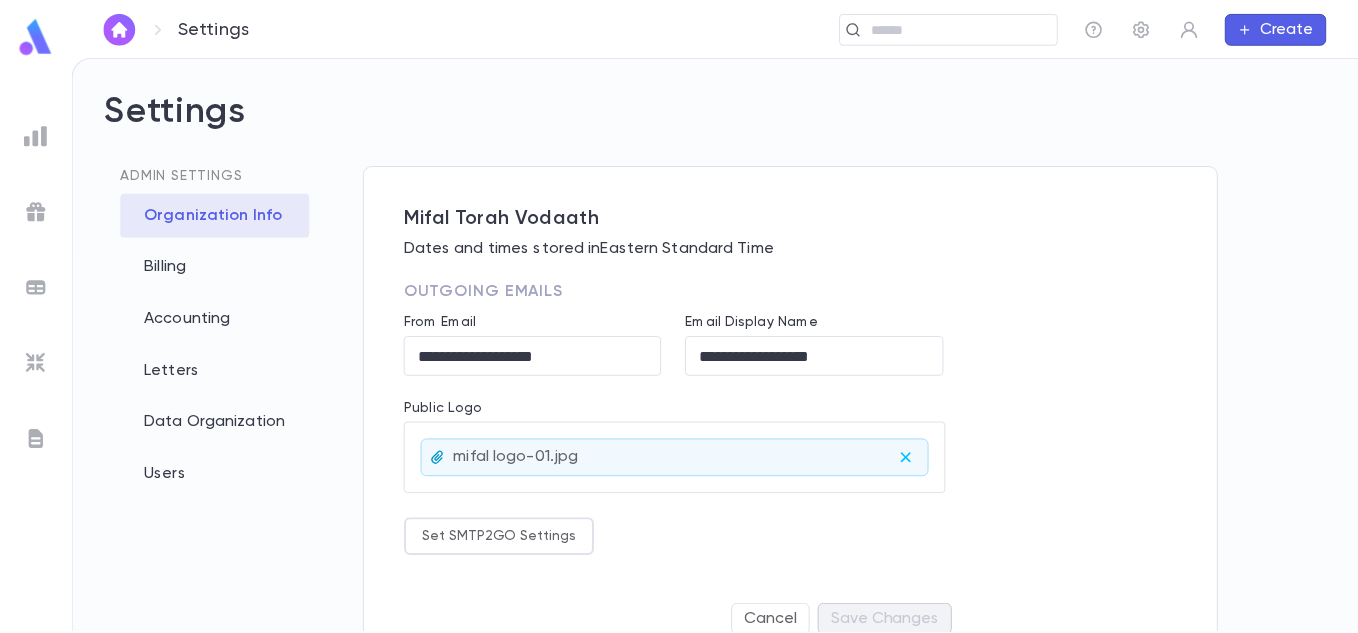 scroll, scrollTop: 0, scrollLeft: 0, axis: both 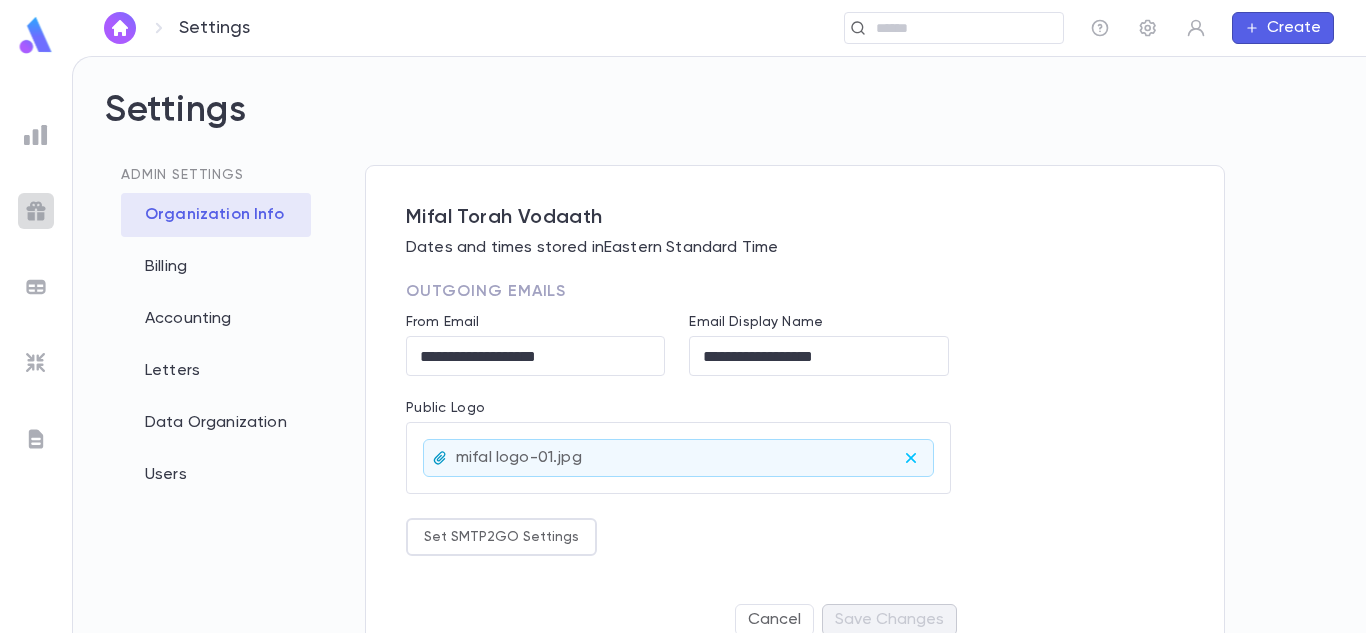 click at bounding box center [36, 211] 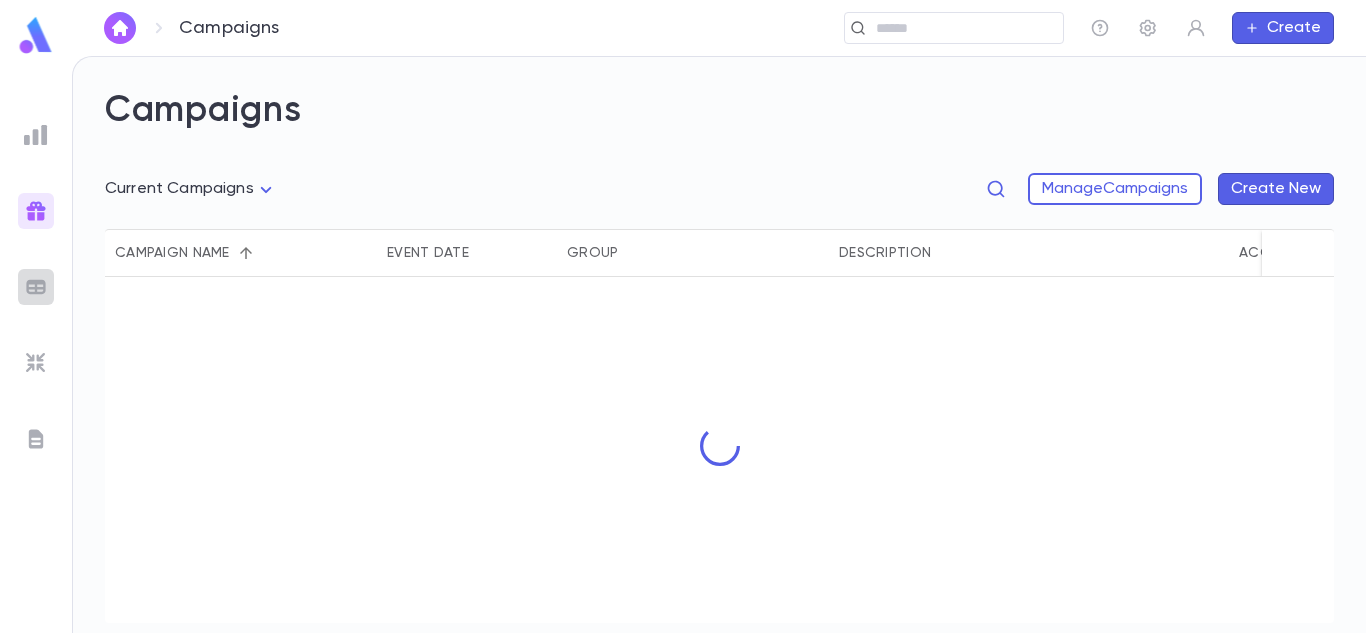 click at bounding box center (36, 287) 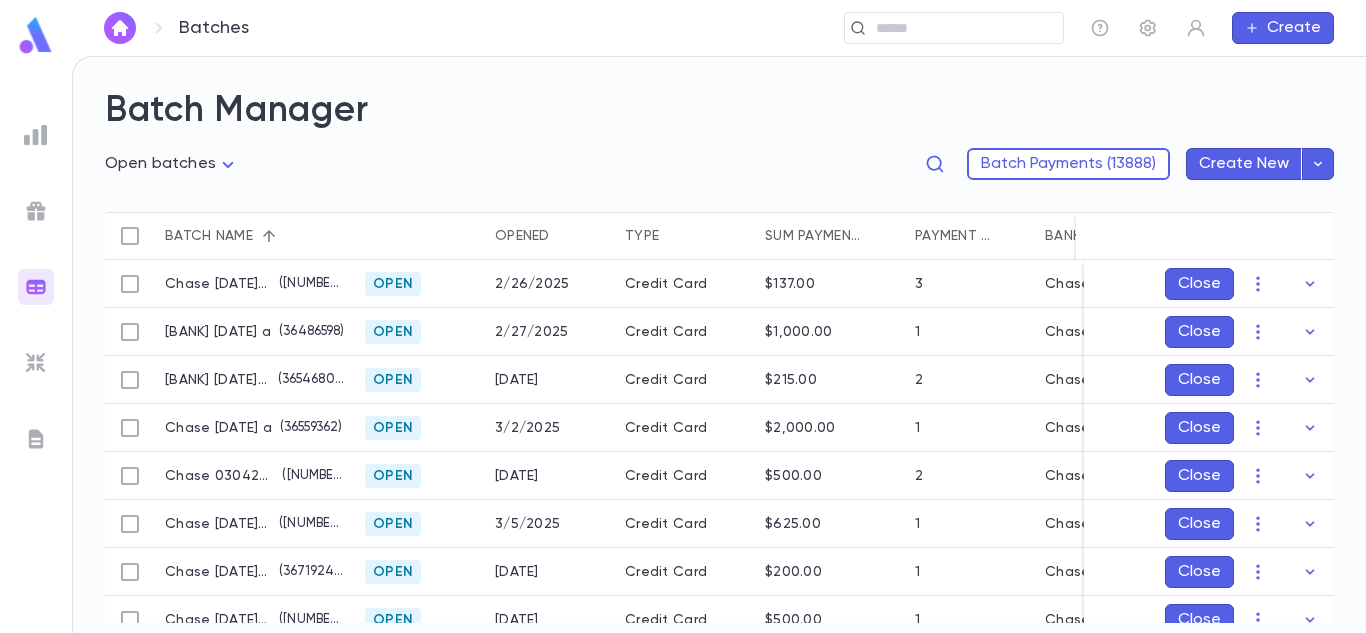 click at bounding box center [36, 371] 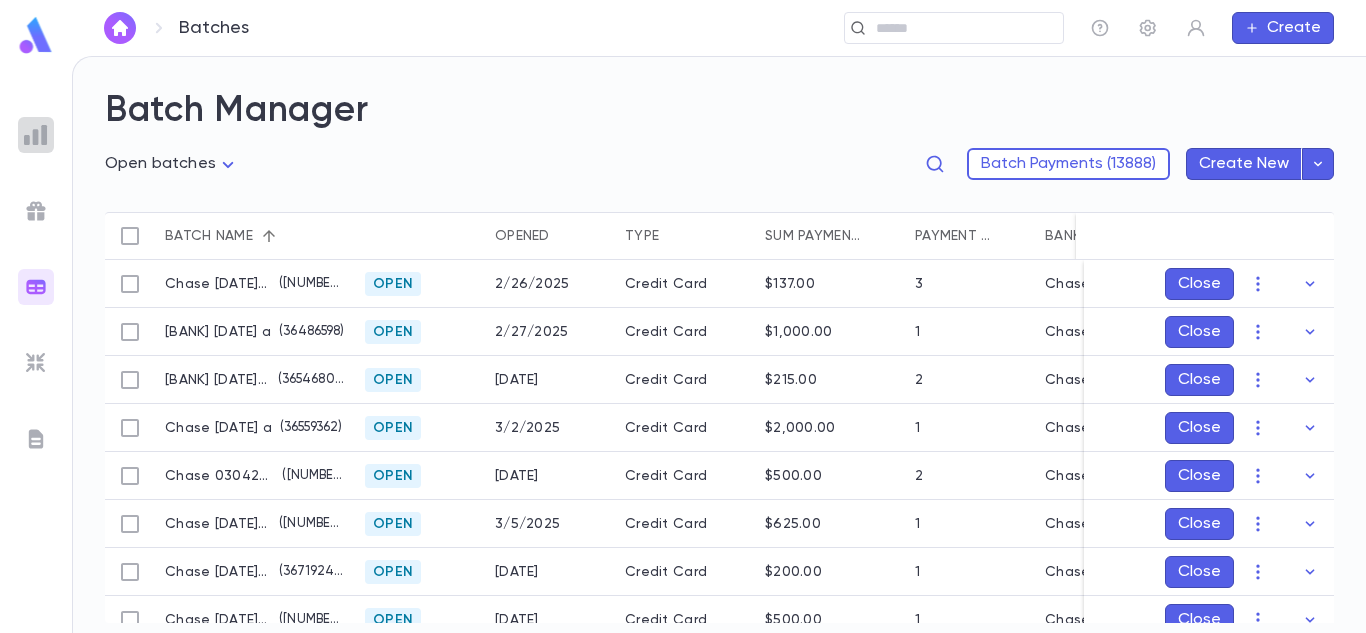 click at bounding box center (36, 135) 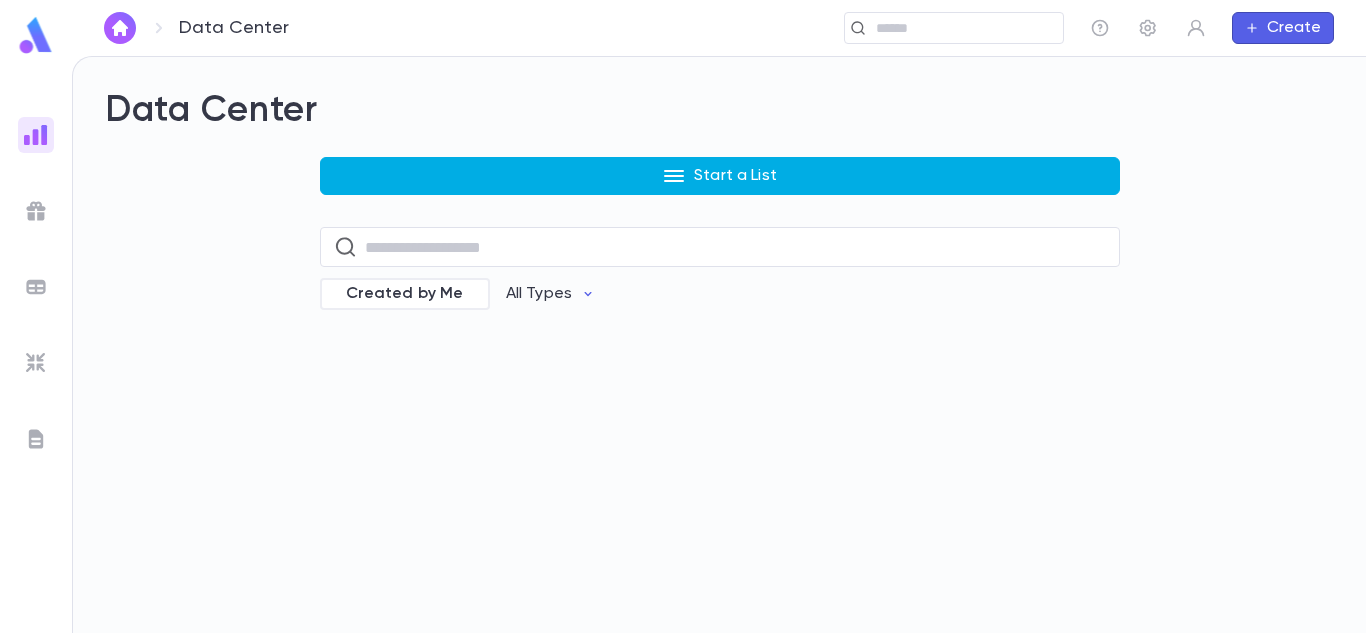 click on "Start a List" at bounding box center (720, 176) 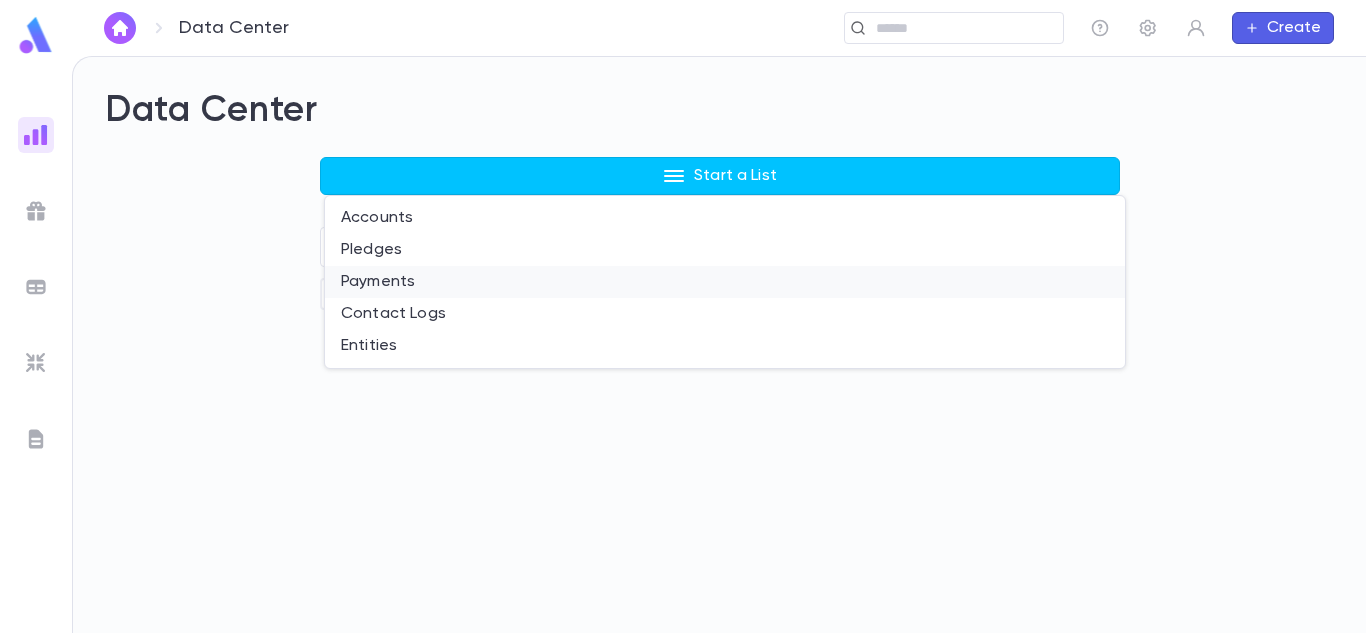 click on "Payments" at bounding box center (725, 282) 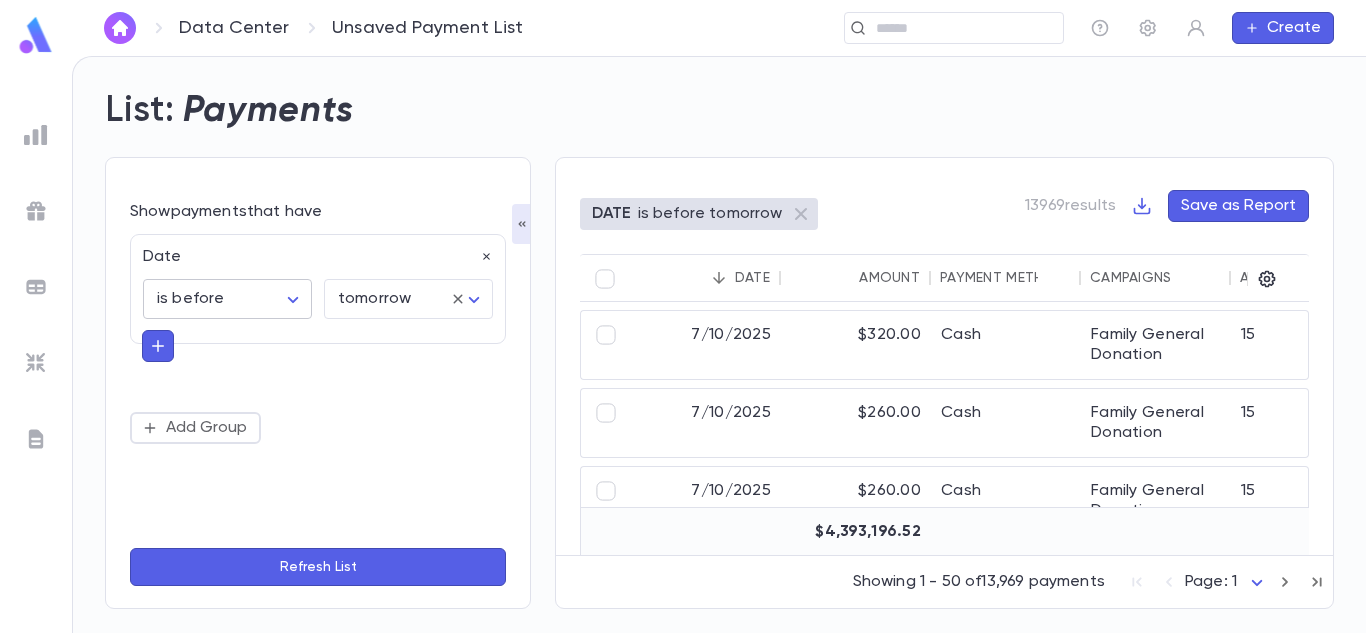 click on "DATE is before [DATE] [NUMBER] [AMOUNT] Cash Family General Donation [ACCOUNT_ID] [LAST], [FIRST] and [LAST] [NUMBER] [STREET] [CITY] [STATE] [POSTAL_CODE] [DATE] [AMOUNT] Cash Family General Donation [ACCOUNT_ID] [LAST], [FIRST] and [LAST] [NUMBER] [STREET] [CITY] [STATE] [POSTAL_CODE] [DATE] [AMOUNT] Cash Family General Donation [ACCOUNT_ID] [LAST], [FIRST] and [LAST] [NUMBER] [STREET] [CITY] [STATE] [POSTAL_CODE] [DATE] [AMOUNT] Credit Card Car Raffle [ACCOUNT_ID] [LAST], [STATE] [POSTAL_CODE] [DATE] [AMOUNT] Credit Card 2025 Charidy Campaign [ACCOUNT_ID] [LAST], [FIRST] and [LAST] [NUMBER] [STREET] [CITY] [STATE] [POSTAL_CODE] [DATE] [AMOUNT] Check Family General Donation [ACCOUNT_ID] [LAST], [FIRST] and [LAST]" at bounding box center (683, 344) 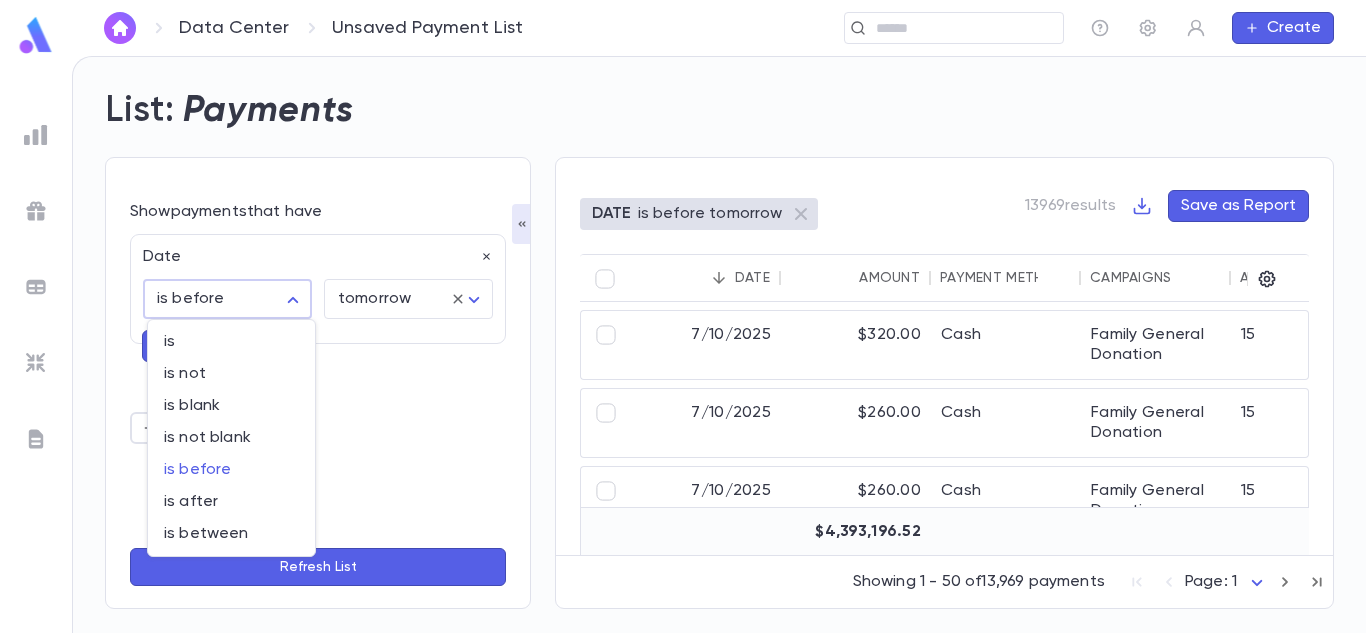 click at bounding box center [683, 316] 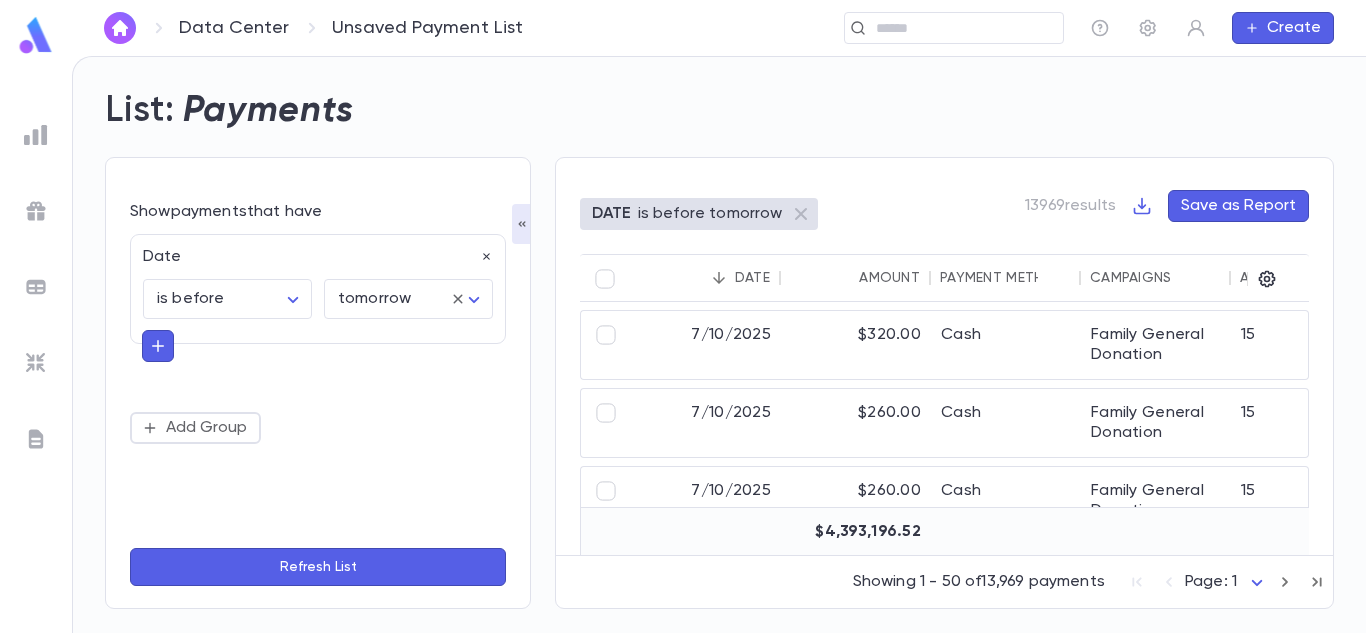 click 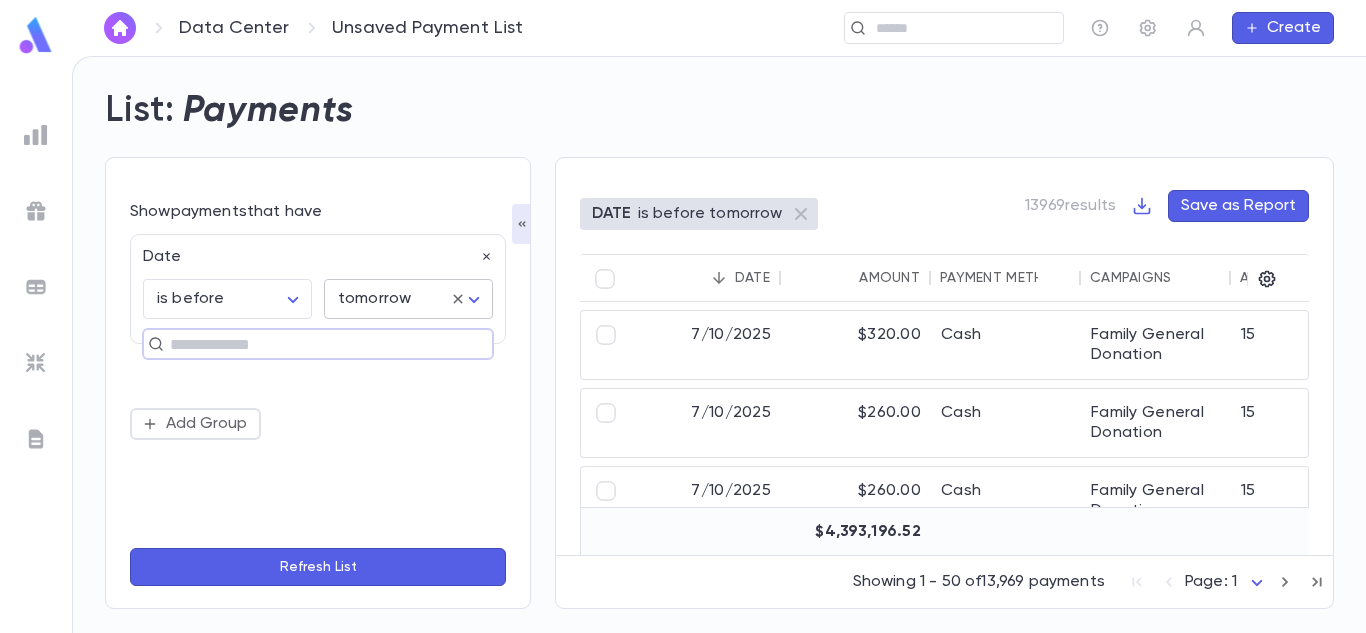 click on "Data Center Unsaved Payment List ​  Create List:  Payments Show  payments  that have Date is before ******** ​ tomorrow ******** ​ ​ Add Group Refresh List DATE is before tomorrow 13969  results Save as Report Date Amount Payment Method Campaigns Account ID Account Name Street Address City State Zip 7/10/2025 $320.00 Cash Family General Donation [ACCOUNT_ID] [LAST], [LAST] [LAST] and [LAST] [NUMBER] [STREET] #[NUMBER] [CITY] [STATE] [ZIP] 7/10/2025 $260.00 Cash Family General Donation [ACCOUNT_ID] [LAST], [LAST] [LAST] and [LAST] [NUMBER] [STREET] #[NUMBER] [CITY] [STATE] [ZIP] 7/10/2025 $260.00 Cash Family General Donation [ACCOUNT_ID] [LAST], [LAST] [LAST] and [LAST] [NUMBER] [STREET] #[NUMBER] [CITY] [STATE] [ZIP] 7/10/2025 $225.00 Credit Card Car Raffle [ACCOUNT_ID] [LAST], [LAST] [CITY] [STATE] [ZIP] 7/9/2025 $2,500.00 Credit Card 2025 Charidy Campaign [ACCOUNT_ID] [LAST], [LAST] and [LAST] [LAST] [STREET] [CITY] [STATE] [ZIP] 7/8/2025 $125.00 Check Family General Donation [ACCOUNT_ID] [NUMBER] [STREET]" at bounding box center (683, 344) 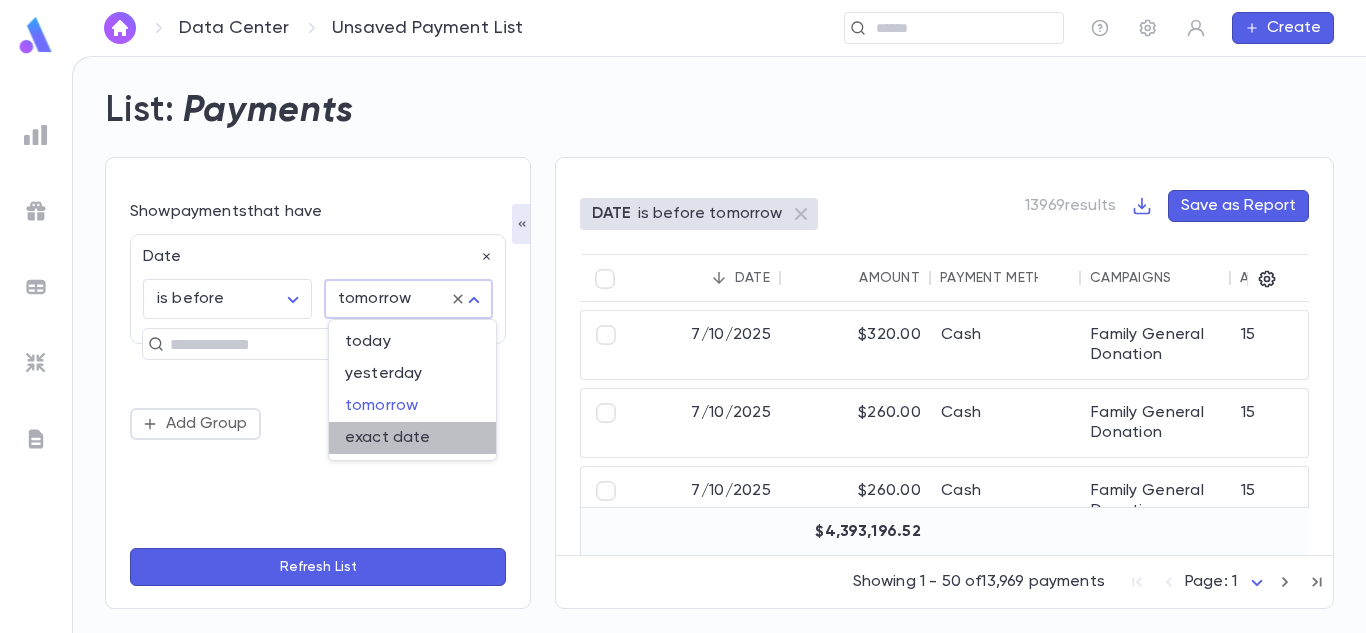 click on "exact date" at bounding box center (412, 438) 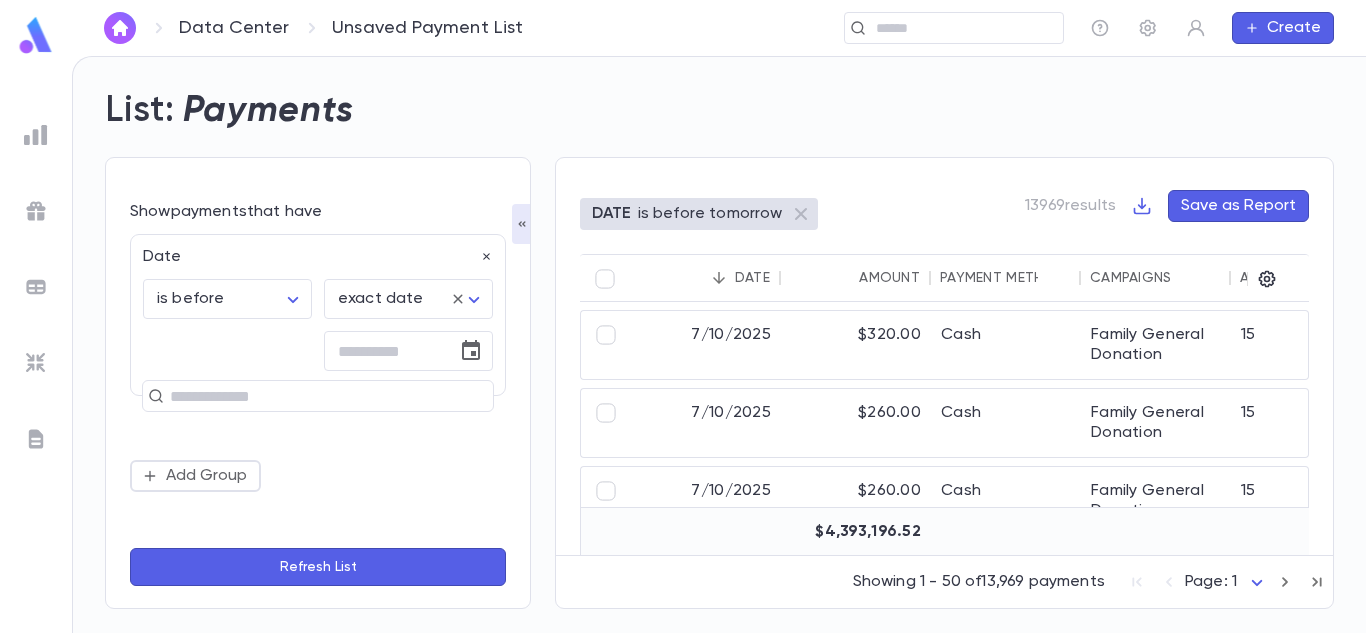 click on "is before ******** ​" at bounding box center [221, 319] 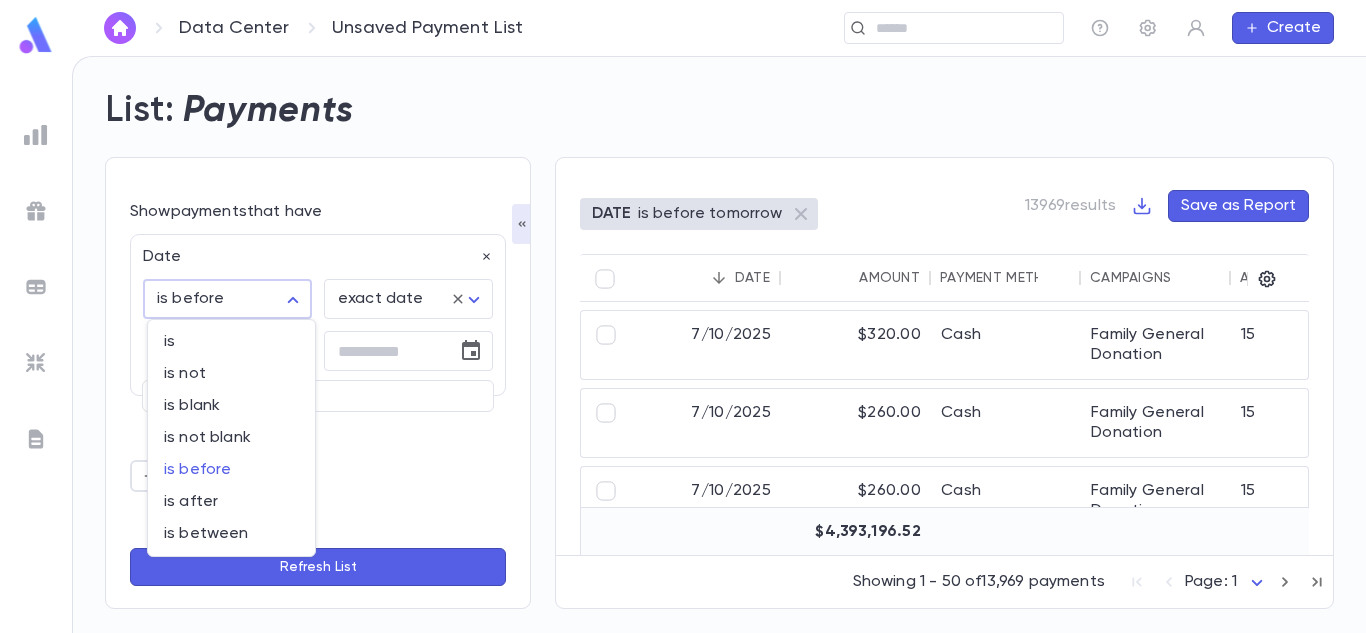 click on "DATE is before [DATE] [NUMBER] [AMOUNT] Cash Family General Donation [ACCOUNT_ID] [LAST], [FIRST] and [LAST] [NUMBER] [STREET] [CITY] [STATE] [POSTAL_CODE] [DATE] [AMOUNT] Cash Family General Donation [ACCOUNT_ID] [LAST], [FIRST] and [LAST] [NUMBER] [STREET] [CITY] [STATE] [POSTAL_CODE] [DATE] [AMOUNT] Cash Family General Donation [ACCOUNT_ID] [LAST], [FIRST] and [LAST] [NUMBER] [STREET] [CITY] [STATE] [POSTAL_CODE] [DATE] [AMOUNT] Credit Card Car Raffle [ACCOUNT_ID] [LAST], [STATE] [POSTAL_CODE] [DATE] [AMOUNT] Credit Card 2025 Charidy Campaign [ACCOUNT_ID] [LAST], [FIRST] and [LAST] [NUMBER] [STREET] [CITY] [STATE] [POSTAL_CODE] [DATE] [AMOUNT] Check Family General Donation [ACCOUNT_ID] [LAST], [FIRST] and [LAST] [NUMBER] [CITY]" at bounding box center (683, 344) 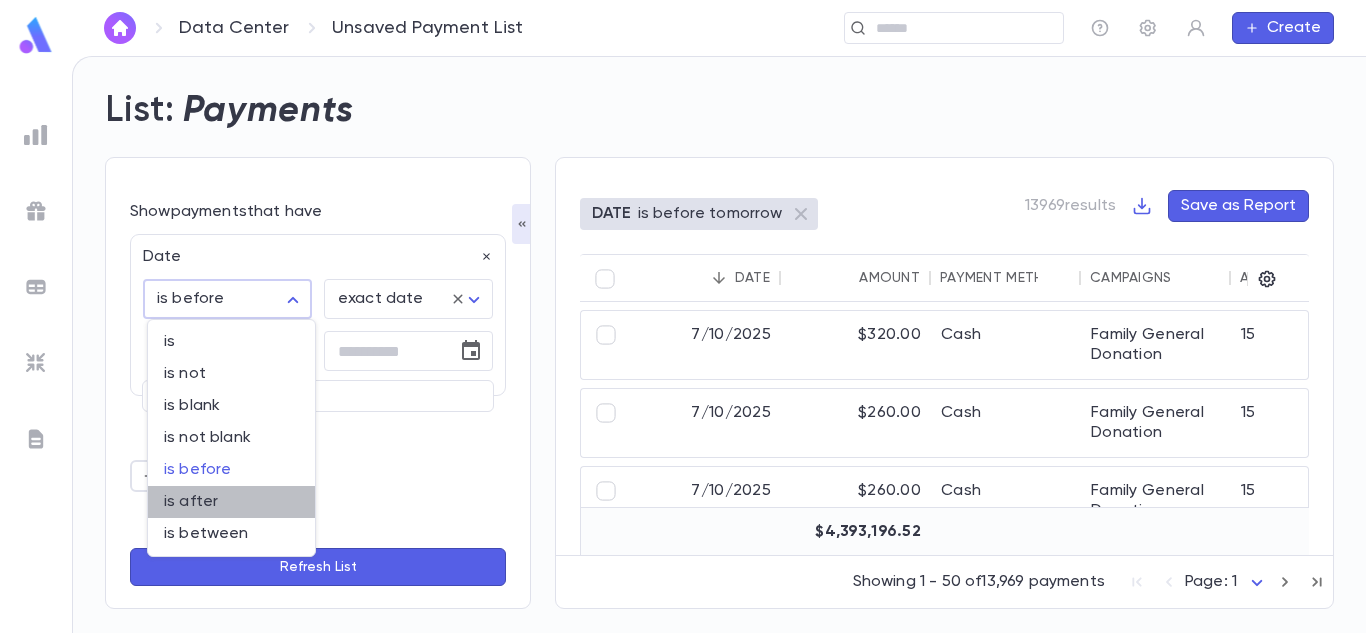 click on "is after" at bounding box center (231, 502) 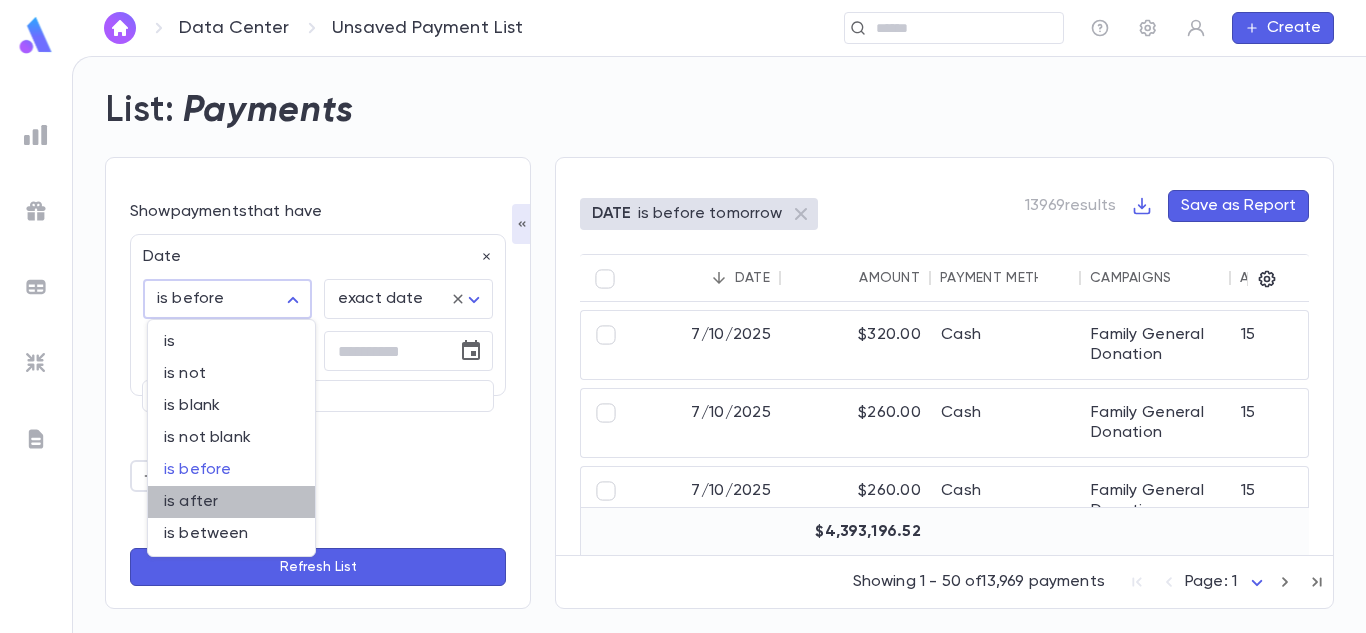 type on "**********" 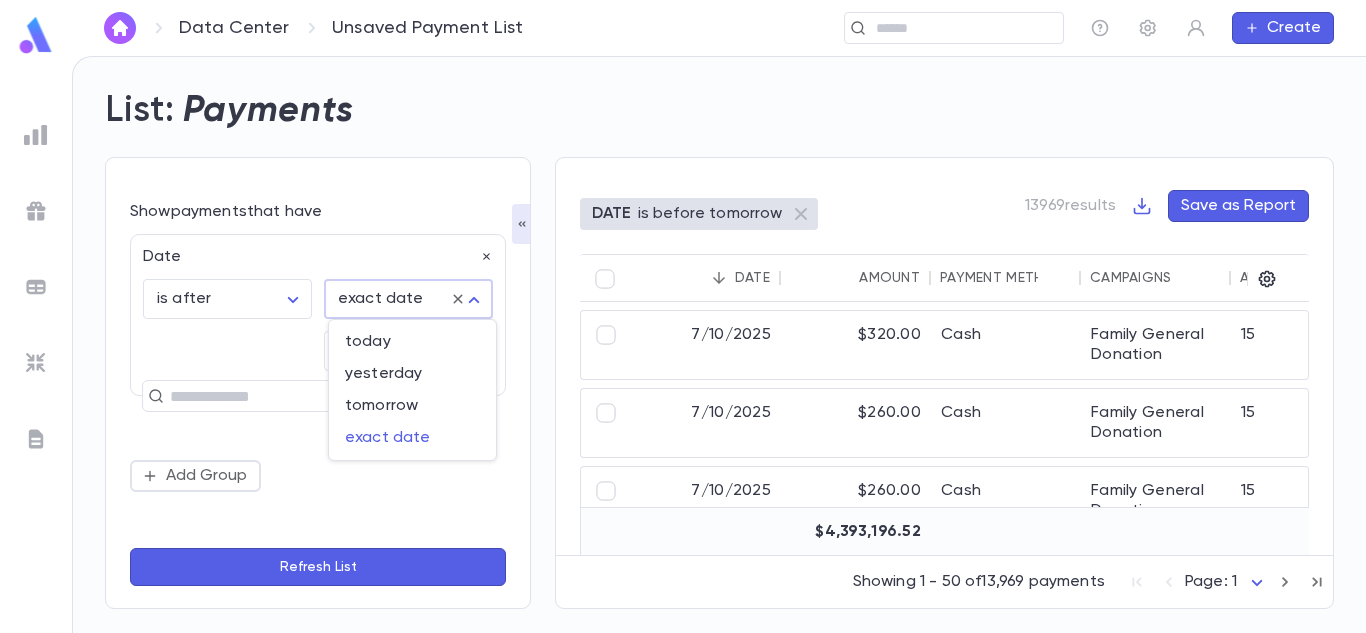 click on "**********" at bounding box center (683, 344) 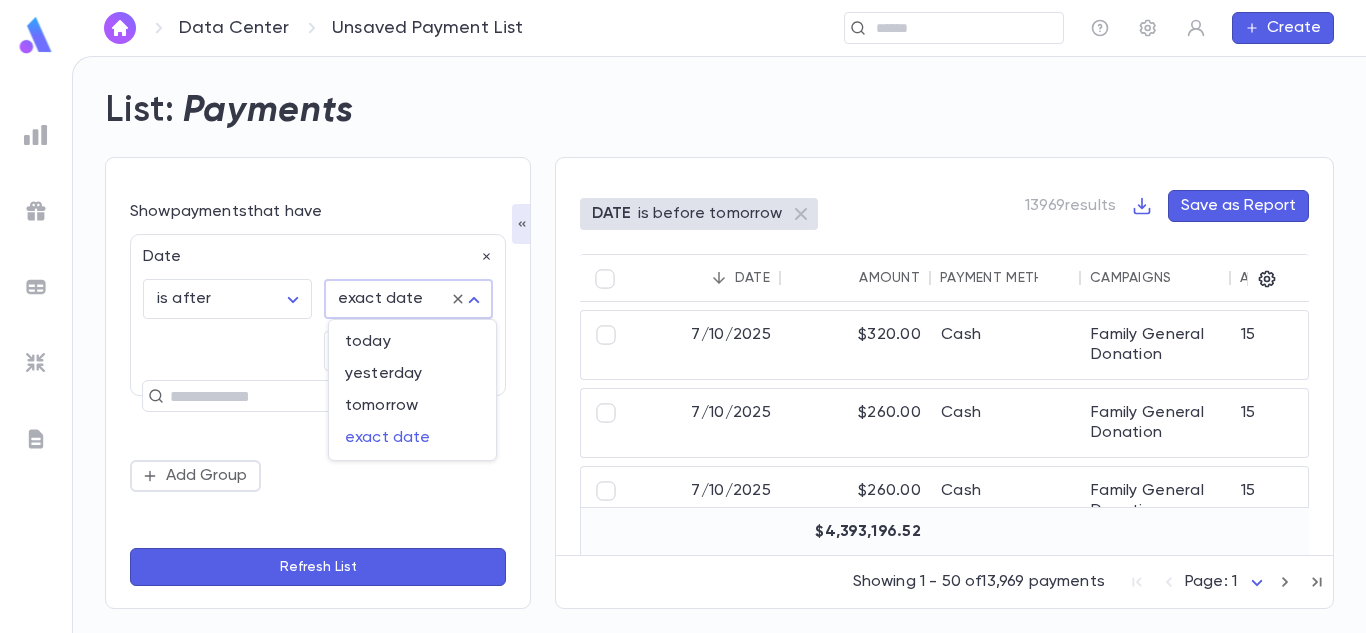 click at bounding box center (683, 316) 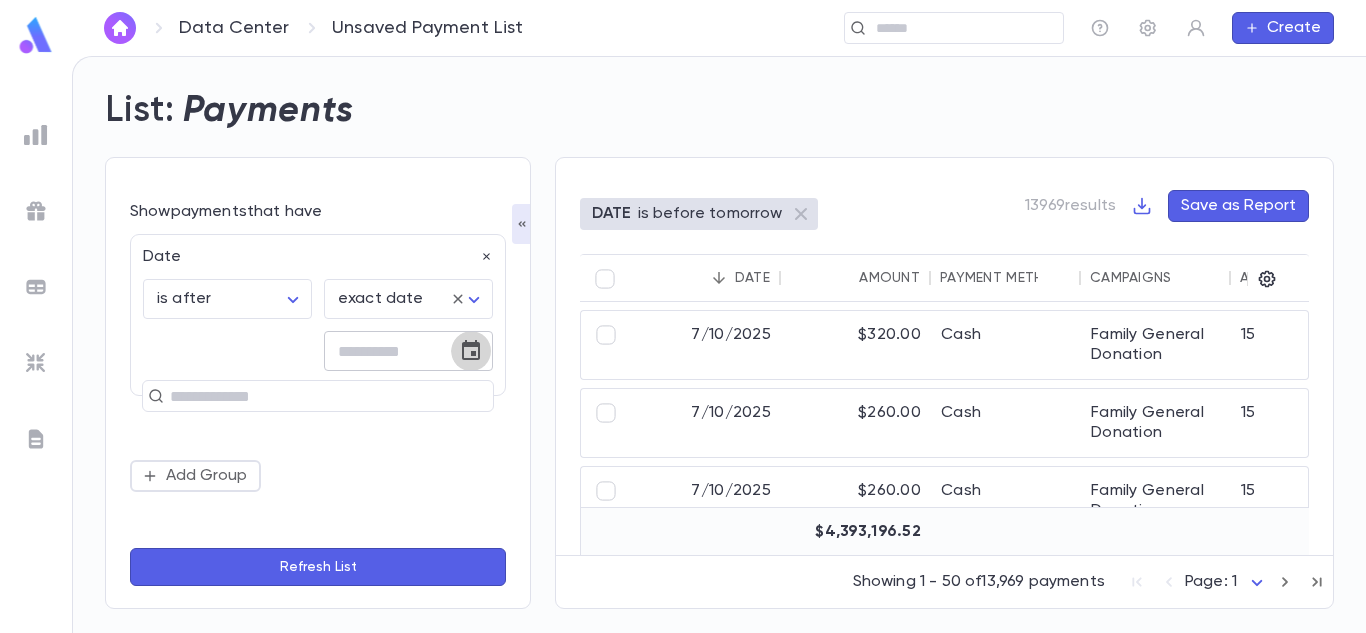 click at bounding box center [471, 351] 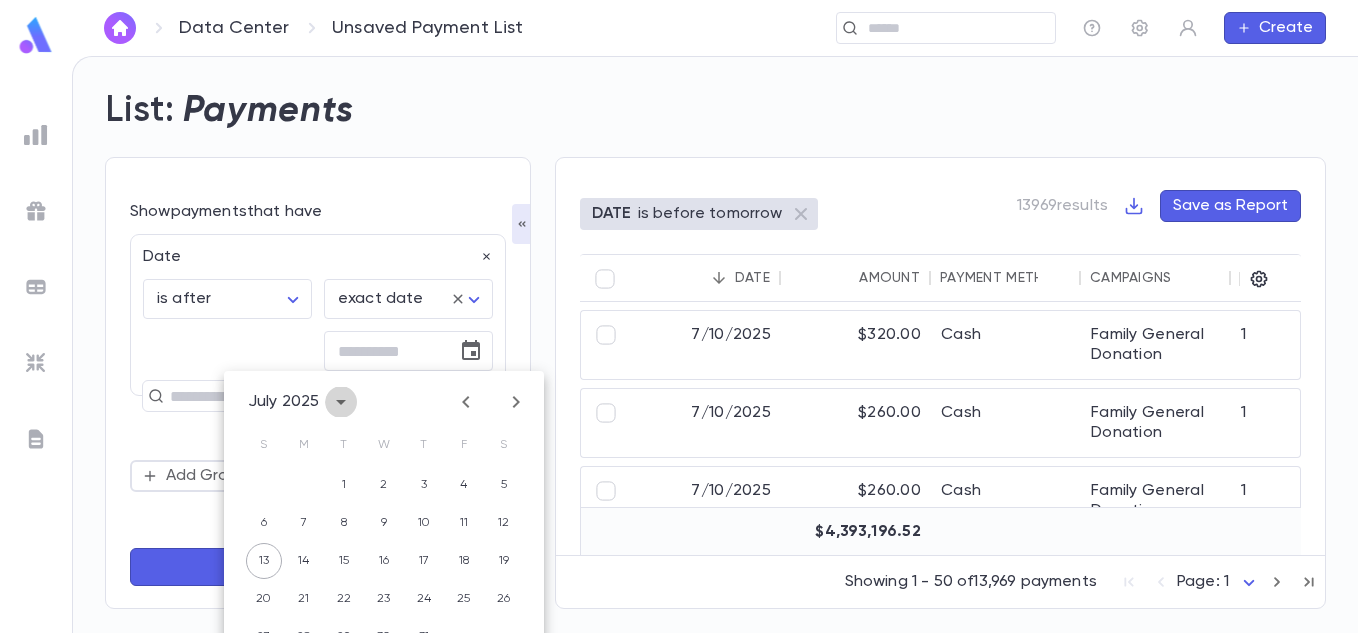 click 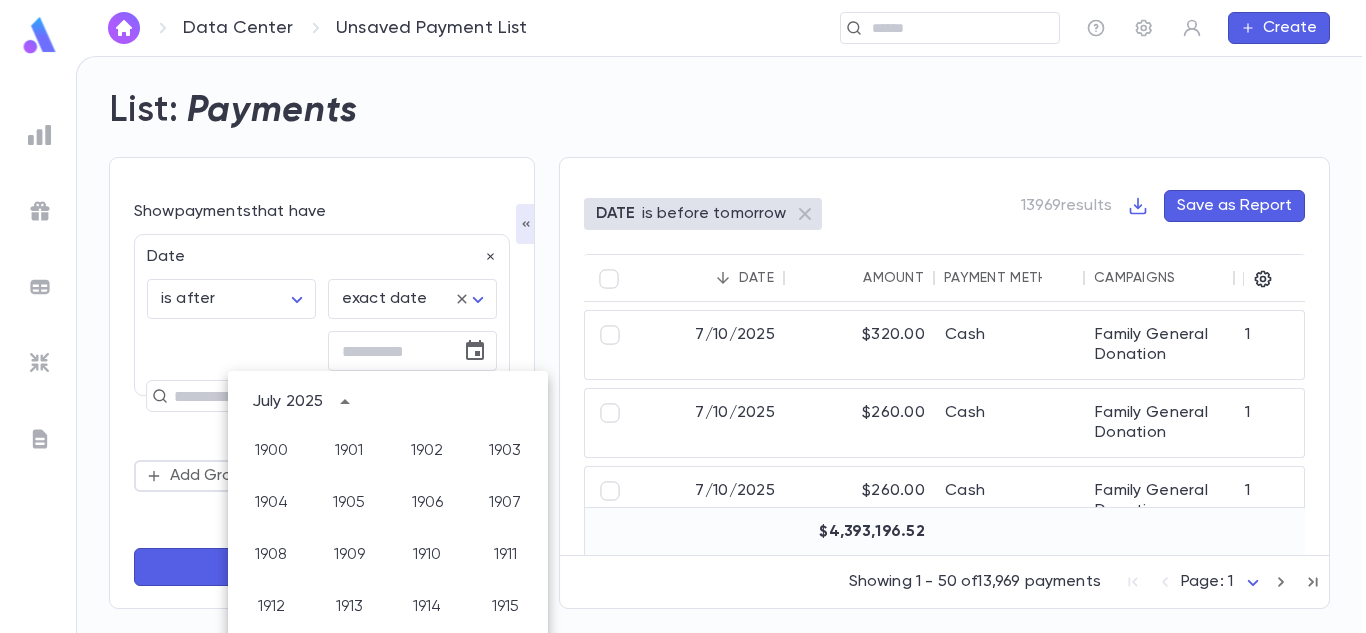 scroll, scrollTop: 1486, scrollLeft: 0, axis: vertical 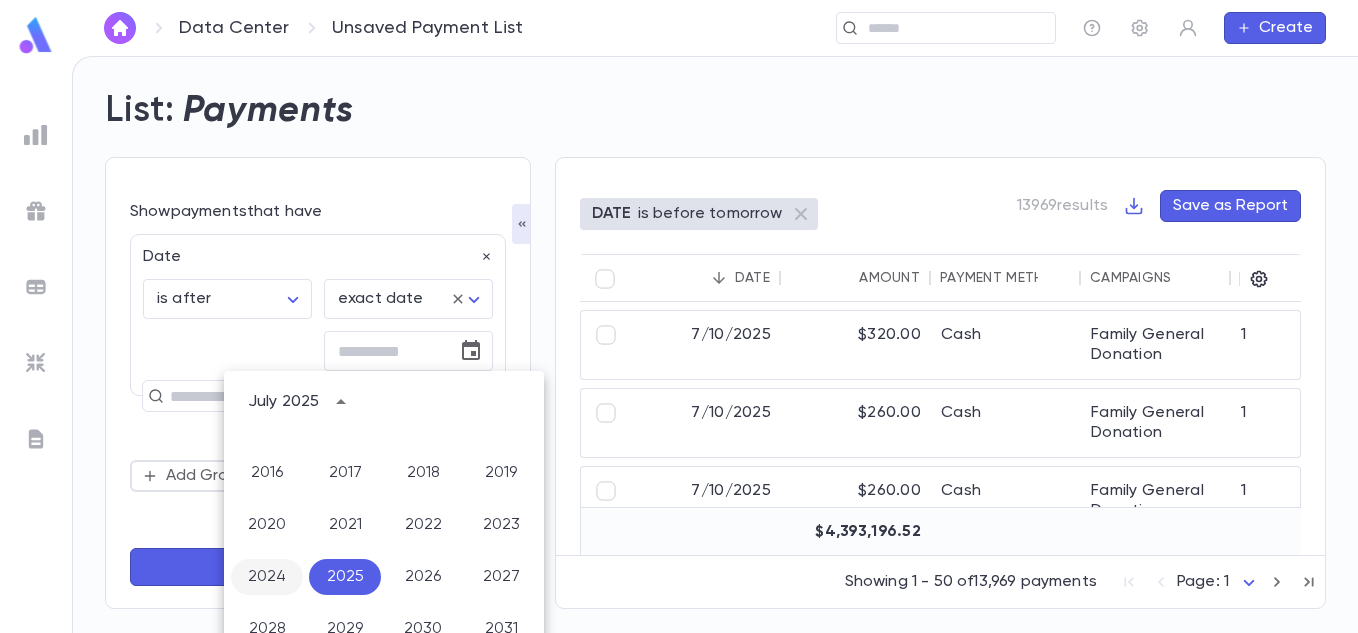 click on "2024" at bounding box center [267, 577] 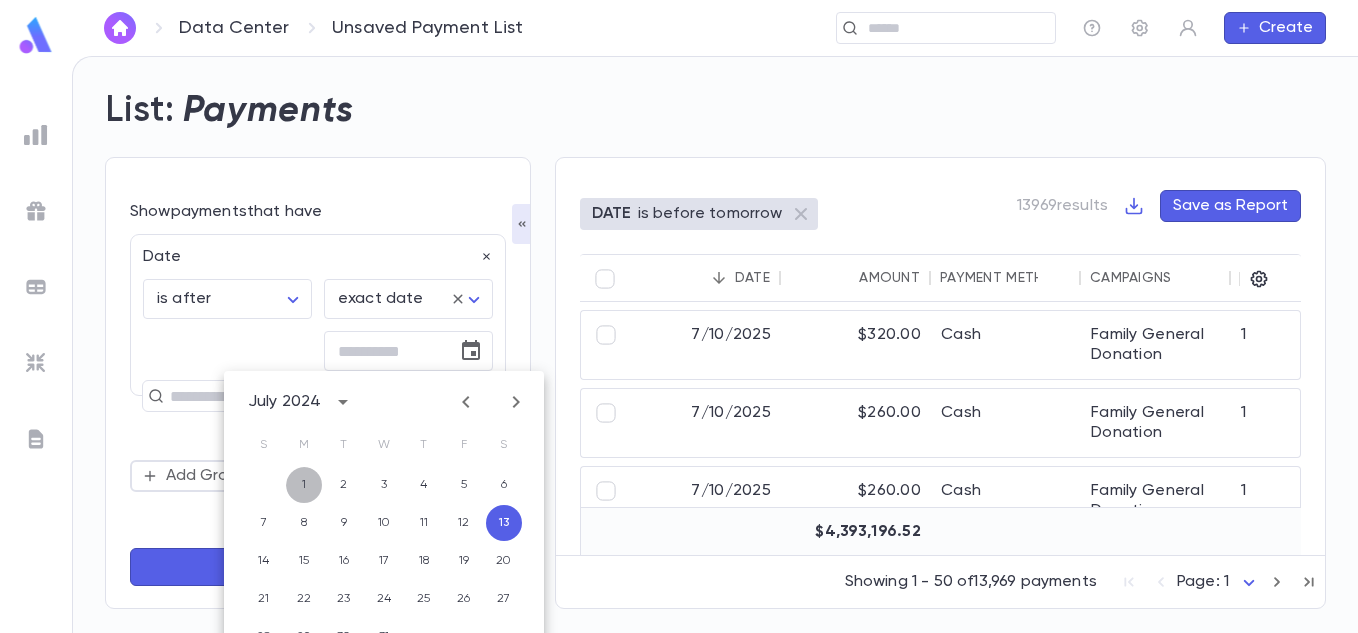 click on "1" at bounding box center (304, 485) 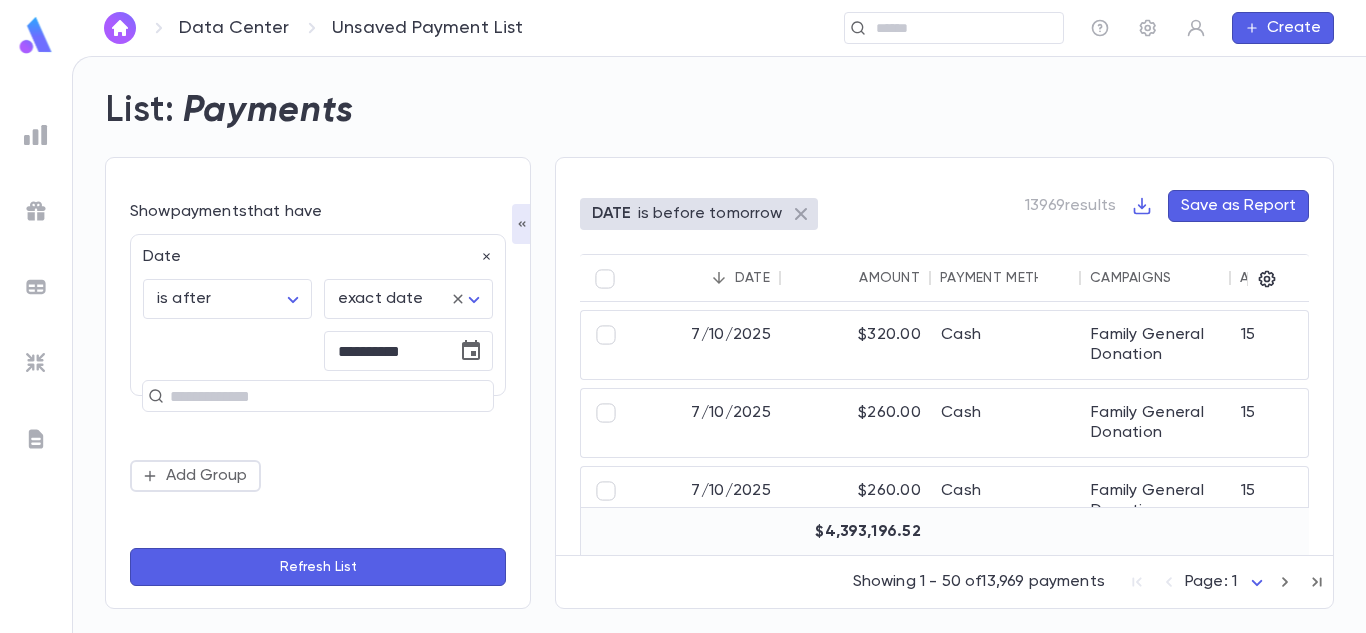 click 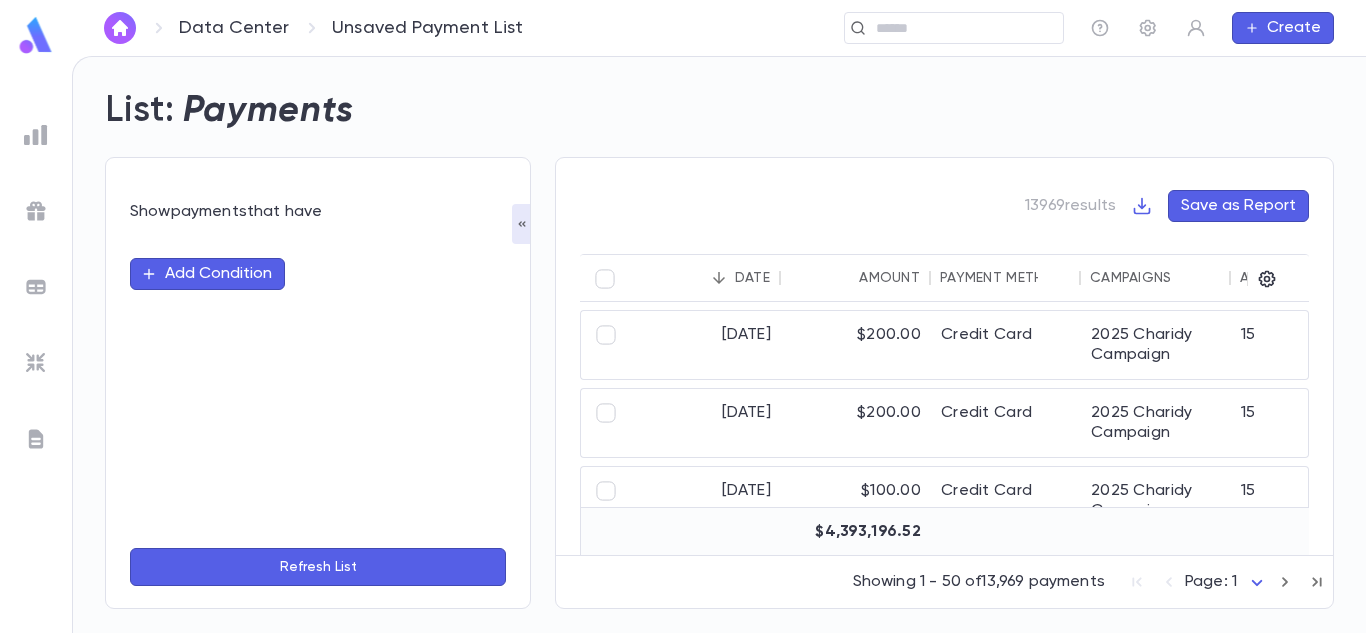 click on "Add Condition" at bounding box center [207, 274] 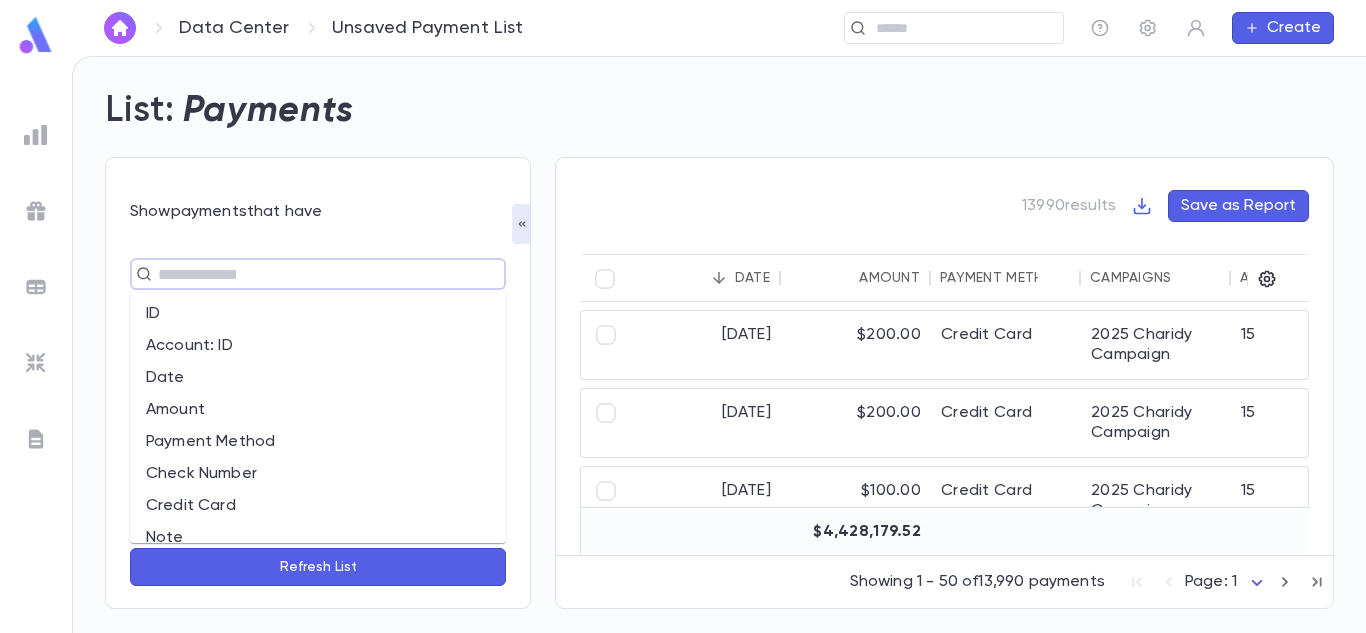 click at bounding box center (309, 274) 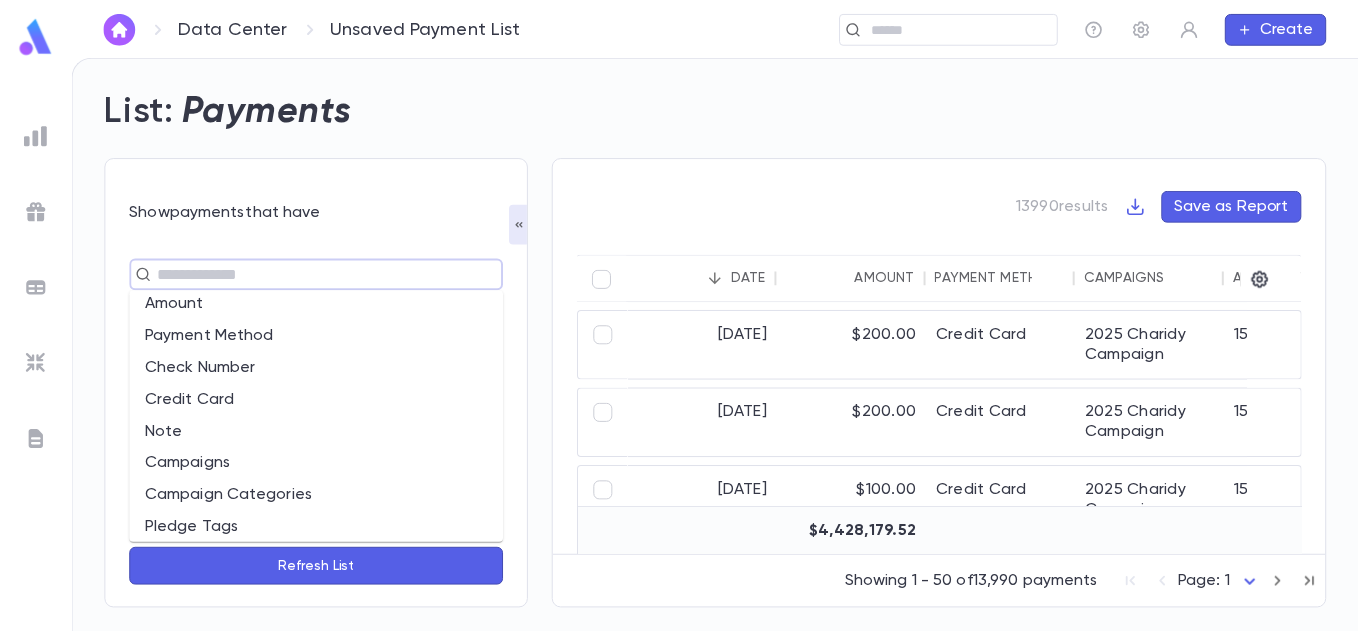 scroll, scrollTop: 0, scrollLeft: 0, axis: both 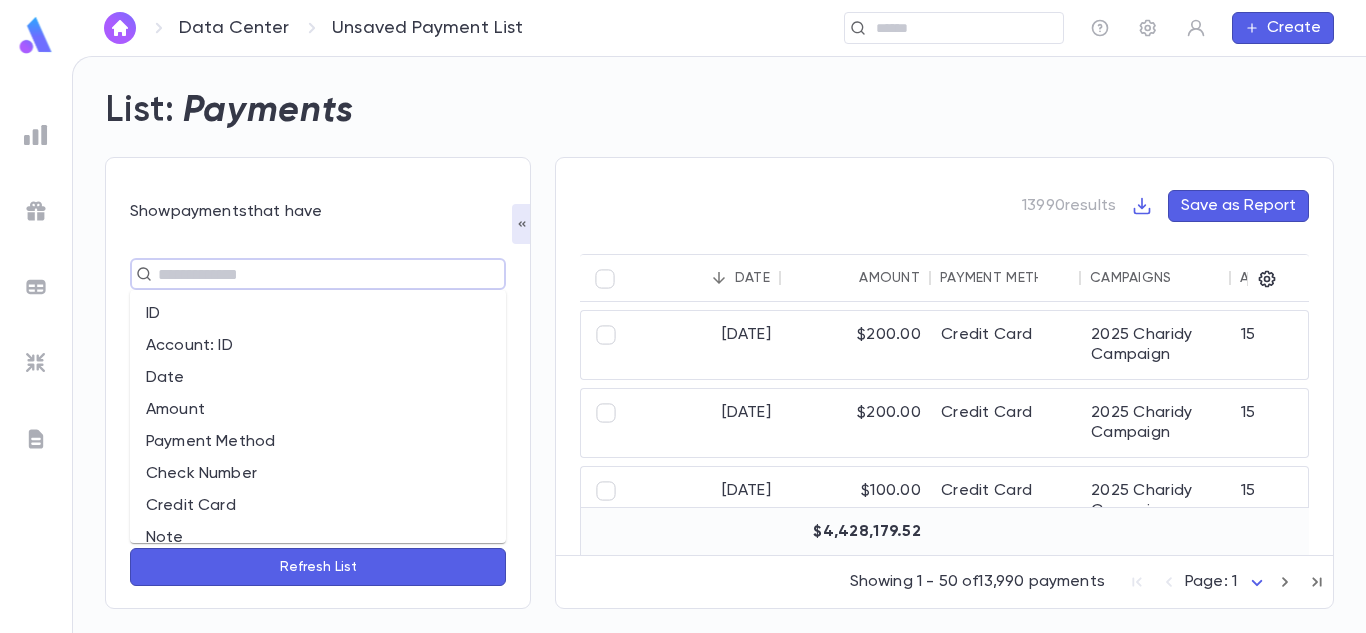 click on "Amount" at bounding box center [318, 410] 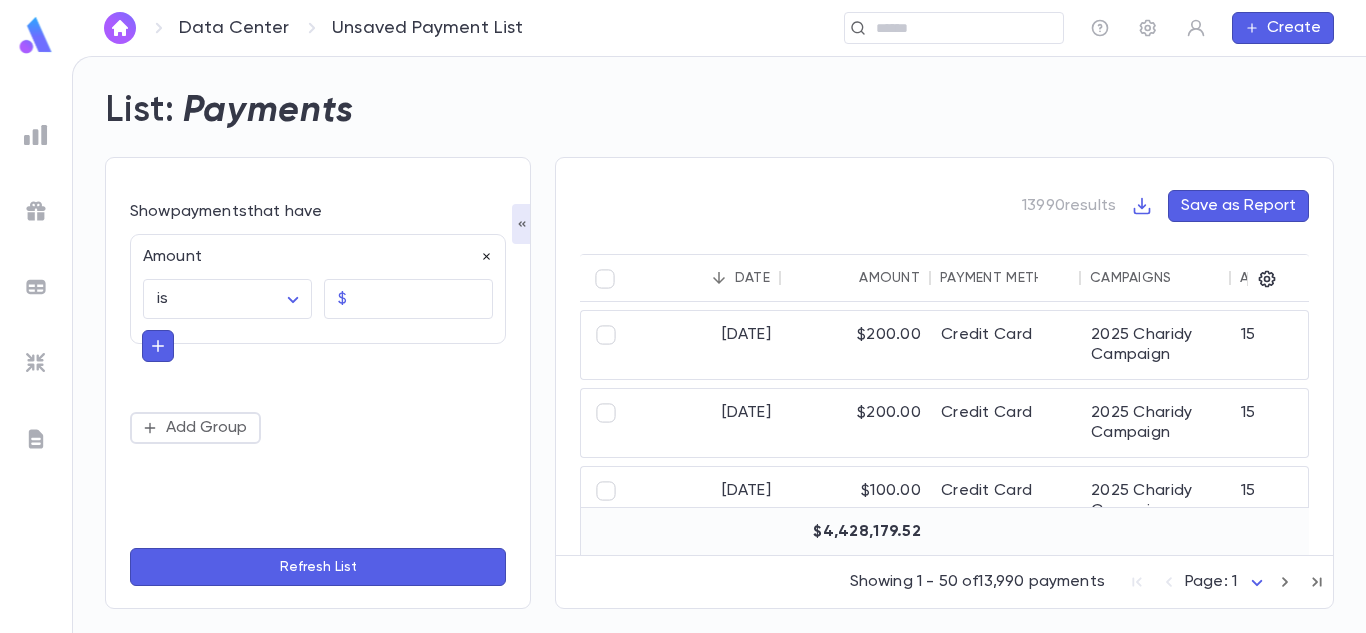 click 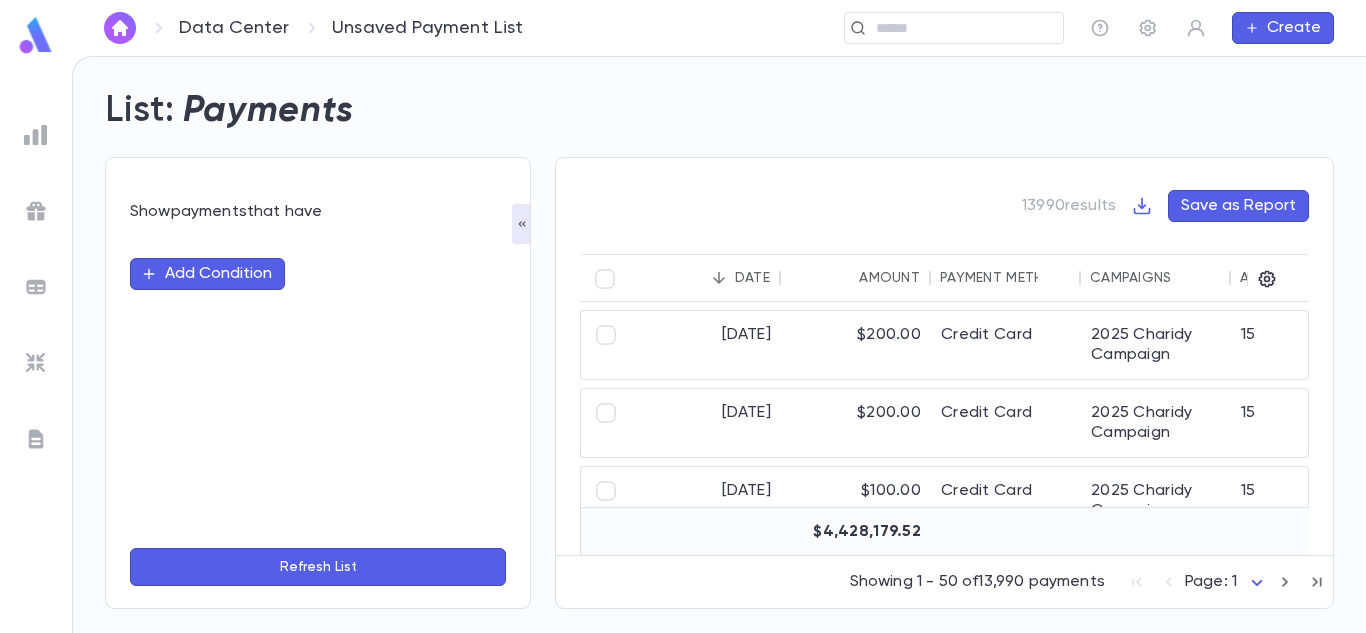 click on "Add Condition" at bounding box center [207, 274] 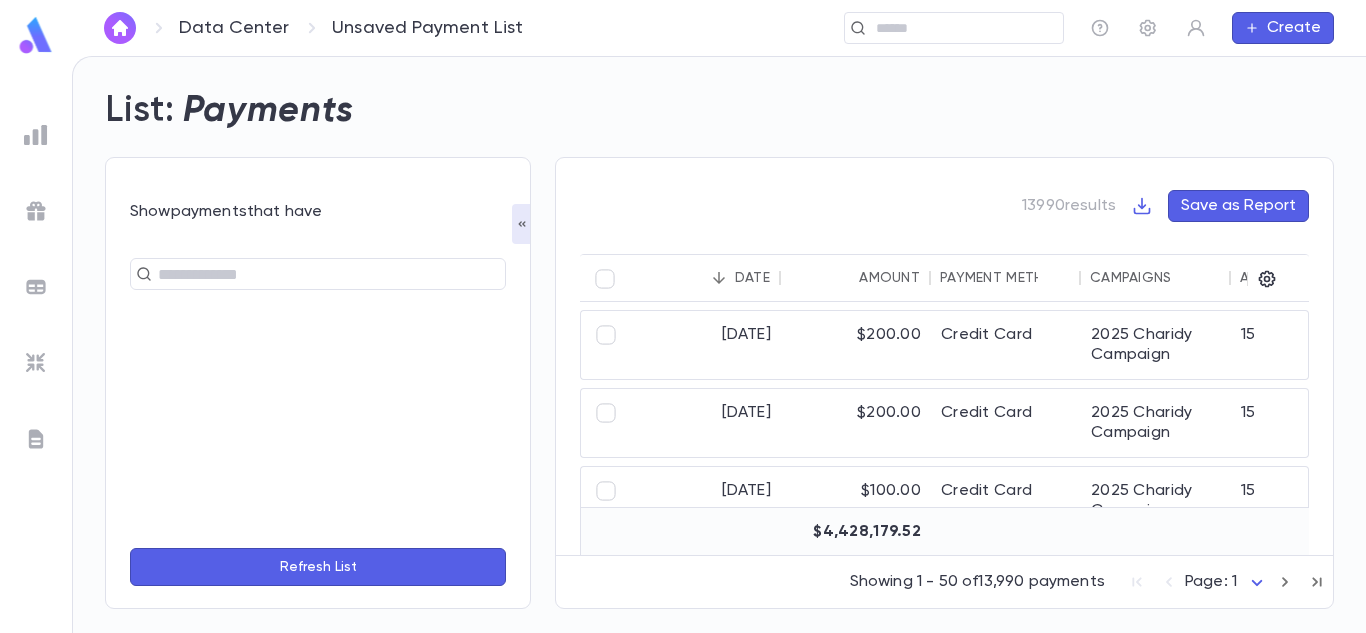 click 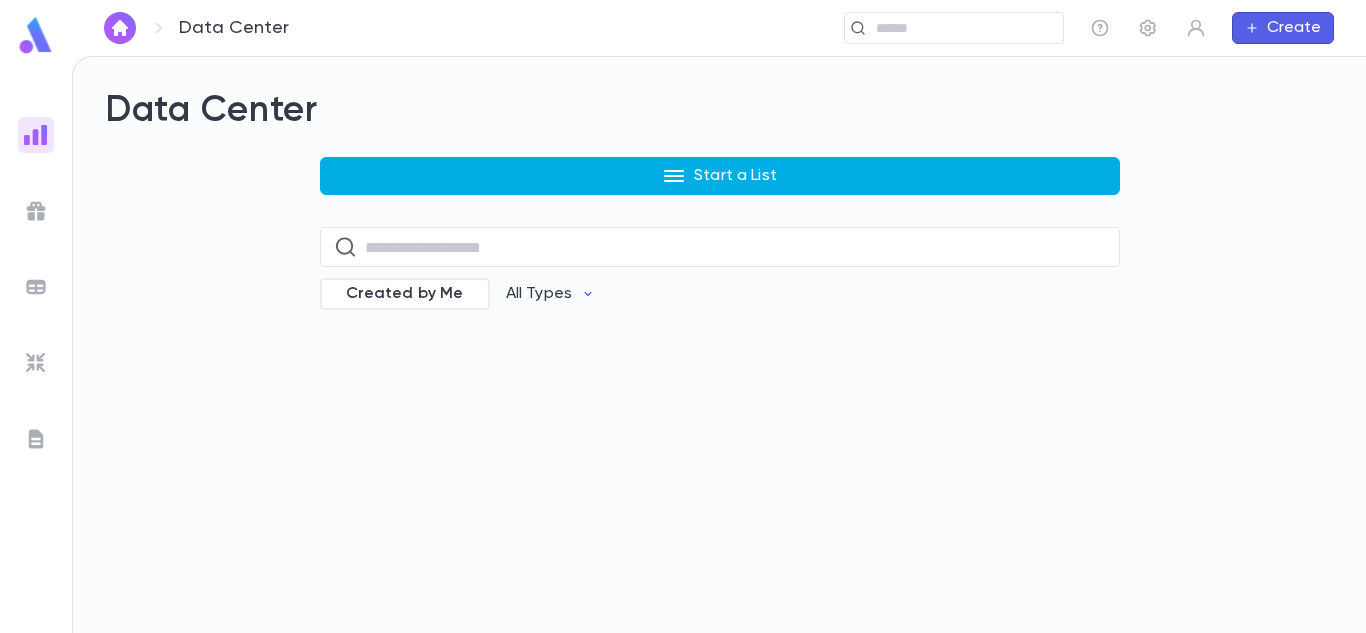 click on "Start a List" at bounding box center [720, 176] 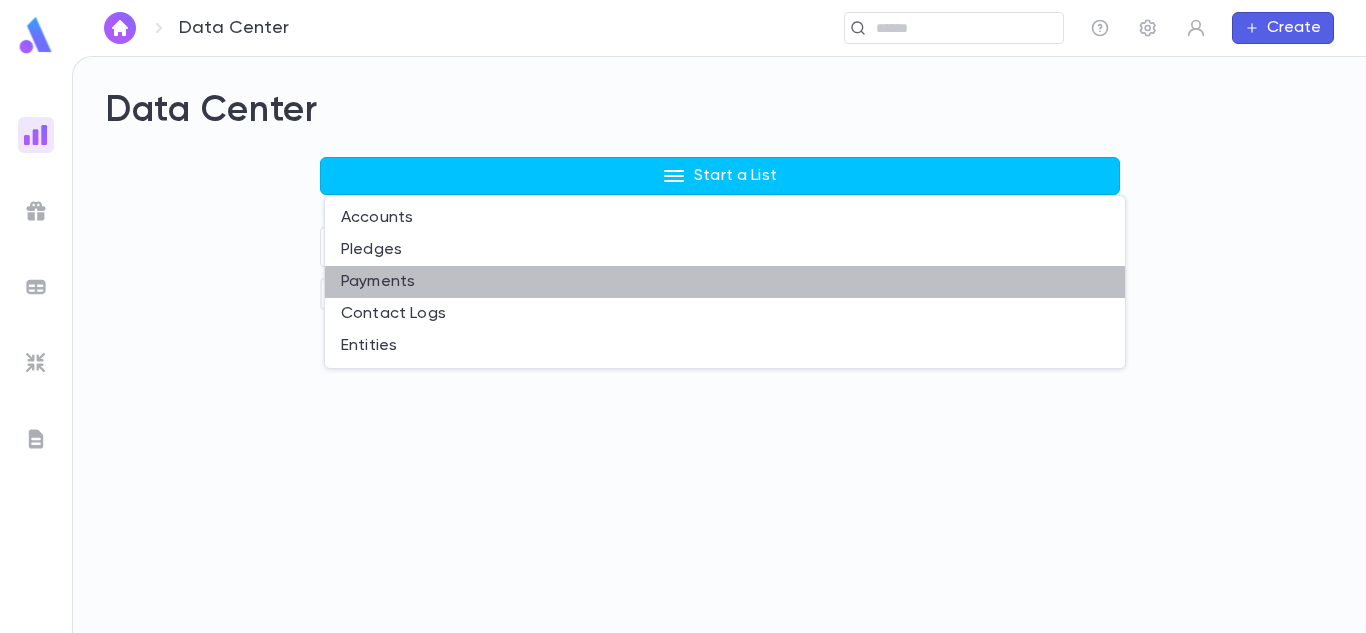 click on "Payments" at bounding box center [725, 282] 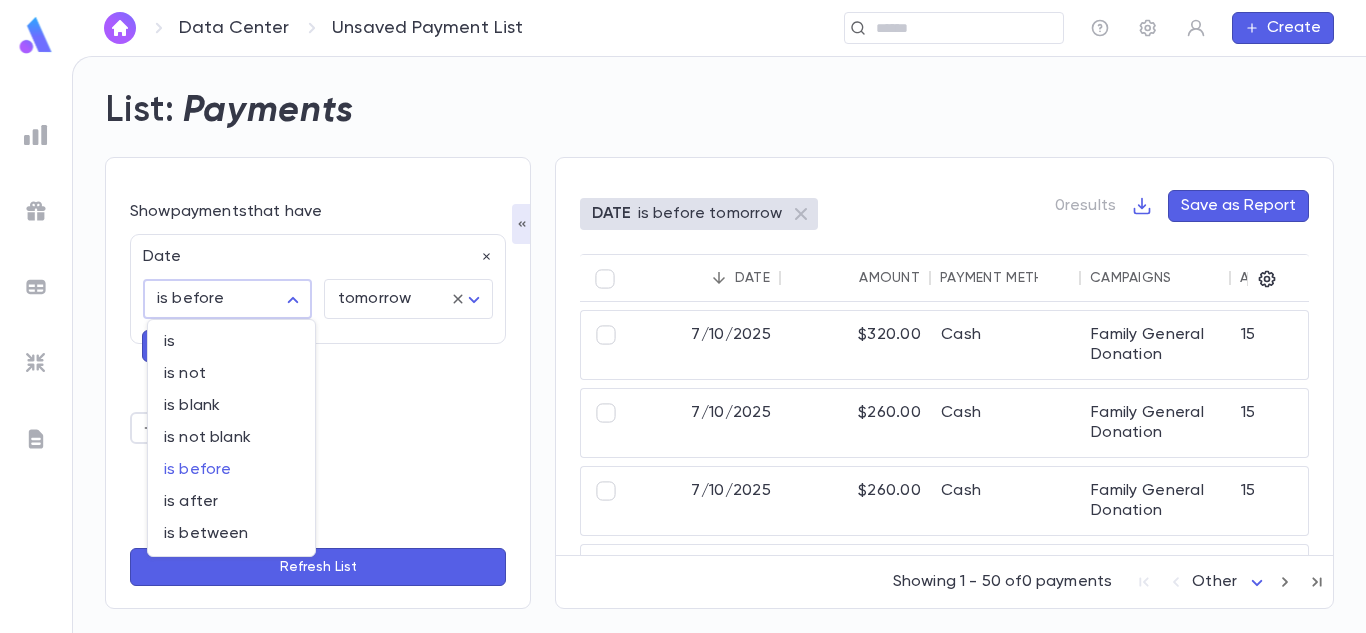 click on "Data Center Unsaved Payment List ​  Create List:  Payments Show  payments  that have Date is before ******** ​ tomorrow ******** ​ Add Group Refresh List DATE is before tomorrow 0  results Save as Report Date Amount Payment Method Campaigns Account ID Account Name Street Address City State Zip 7/10/2025 $320.00 Cash Family General Donation [ACCOUNT_ID] [LAST], [LAST] [LAST] and [LAST] [NUMBER] [STREET] #[NUMBER] [CITY] [STATE] [ZIP] 7/10/2025 $260.00 Cash Family General Donation [ACCOUNT_ID] [LAST], [LAST] [LAST] and [LAST] [NUMBER] [STREET] #[NUMBER] [CITY] [STATE] [ZIP] 7/10/2025 $260.00 Cash Family General Donation [ACCOUNT_ID] [LAST], [LAST] [LAST] and [LAST] [NUMBER] [STREET] #[NUMBER] [CITY] [STATE] [ZIP] 7/10/2025 $225.00 Credit Card Car Raffle [ACCOUNT_ID] [LAST], [LAST] [CITY] [STATE] [ZIP] 7/9/2025 $2,500.00 Credit Card 2025 Charidy Campaign [ACCOUNT_ID] [LAST], [LAST] and [LAST] [LAST] [STREET] [CITY] [STATE] [ZIP] 7/8/2025 $125.00 Check Family General Donation [ACCOUNT_ID] [LAST], [LAST] and [LAST] [STATE]" at bounding box center [683, 344] 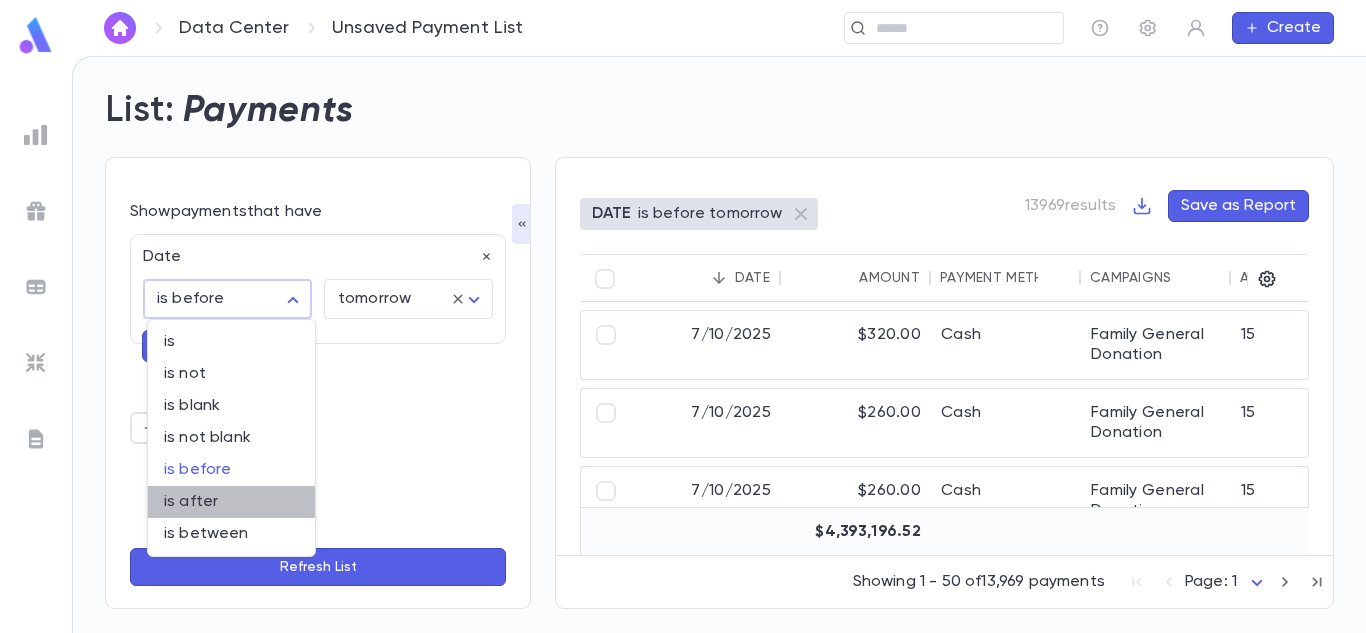 click on "is after" at bounding box center (231, 502) 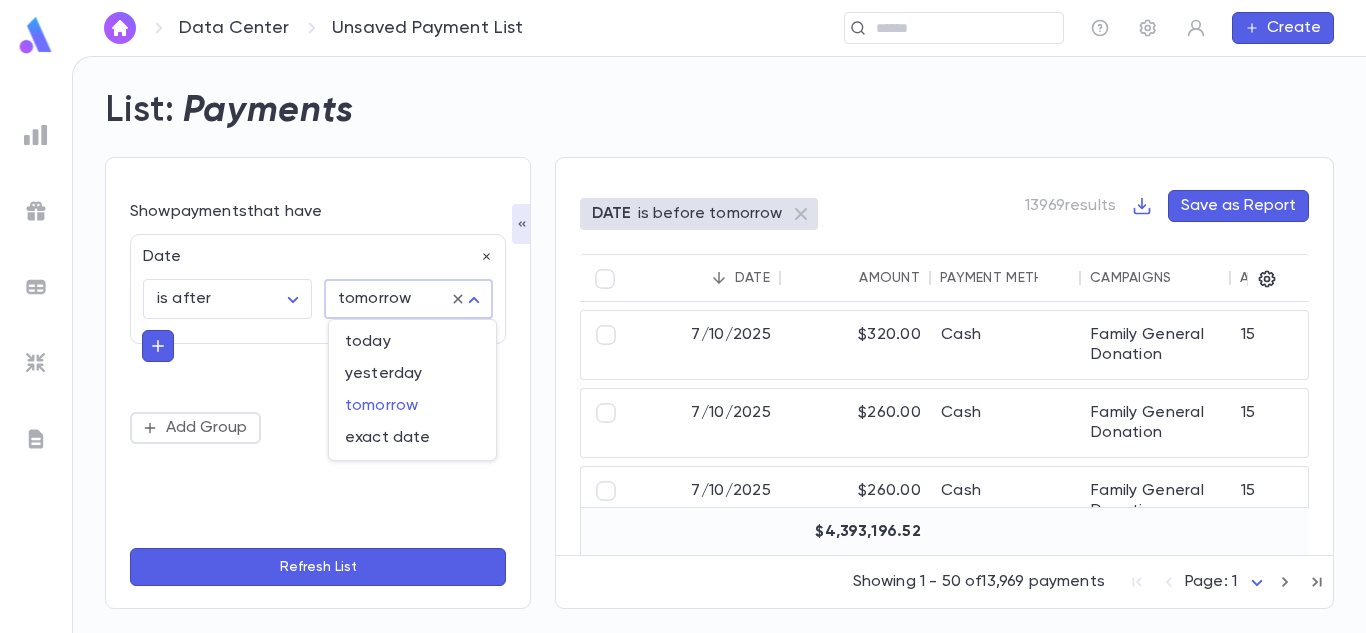 click on "DATE is before [DATE] [NUMBER] [AMOUNT] Cash Family General Donation [ACCOUNT_ID] [LAST], [FIRST] and [LAST] [NUMBER] [STREET] [CITY] [STATE] [POSTAL_CODE] [DATE] [AMOUNT] Cash Family General Donation [ACCOUNT_ID] [LAST], [FIRST] and [LAST] [NUMBER] [STREET] [CITY] [STATE] [POSTAL_CODE] [DATE] [AMOUNT] Cash Family General Donation [ACCOUNT_ID] [LAST], [FIRST] and [LAST] [NUMBER] [STREET] [CITY] [STATE] [POSTAL_CODE] [DATE] [AMOUNT] Credit Card Car Raffle [ACCOUNT_ID] [LAST], [STATE] [POSTAL_CODE] [DATE] [AMOUNT] Credit Card 2025 Charidy Campaign [ACCOUNT_ID] [LAST], [FIRST] and [LAST] [NUMBER] [STREET] [CITY] [STATE] [POSTAL_CODE] [DATE] [AMOUNT] Check Family General Donation [ACCOUNT_ID] [LAST], [FIRST] and [LAST] [NUMBER] [CITY]" at bounding box center [683, 344] 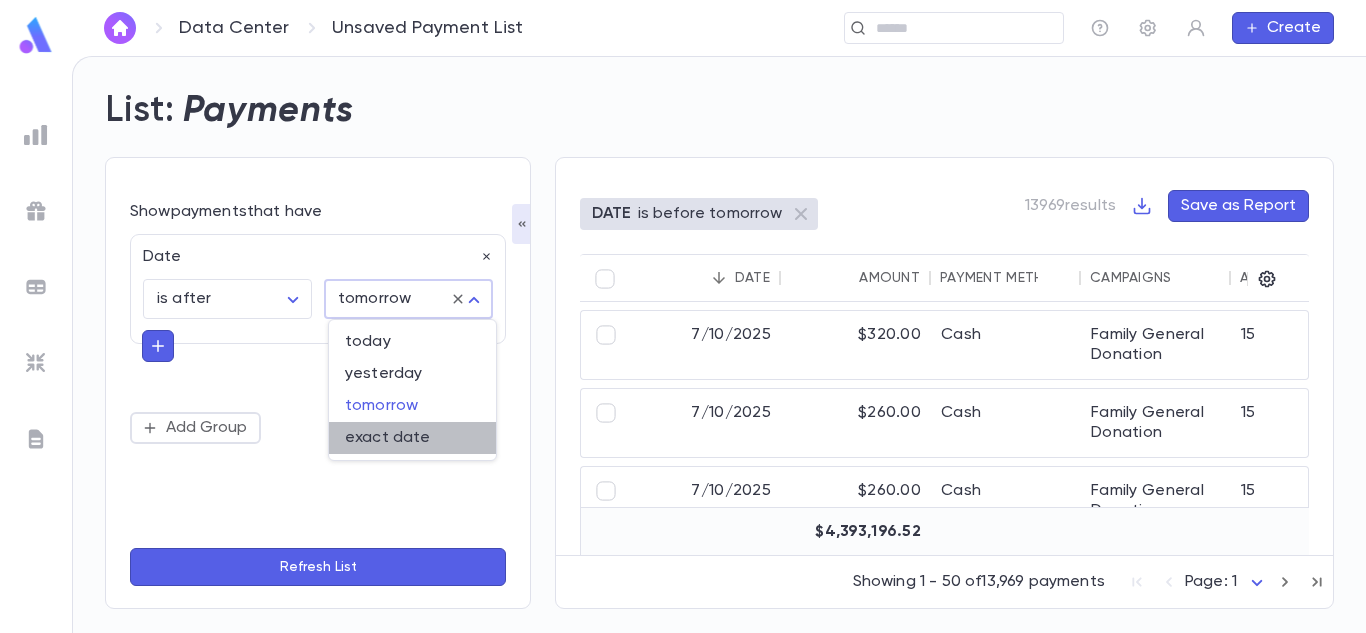 click on "exact date" at bounding box center [412, 438] 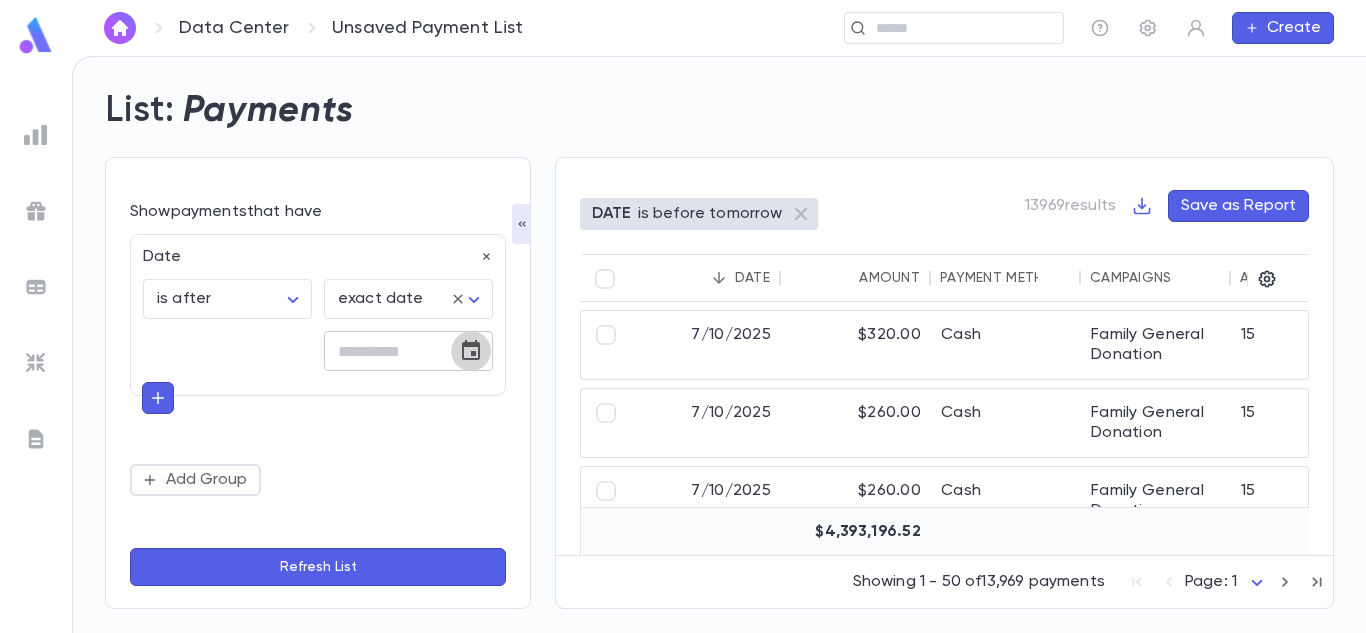 click 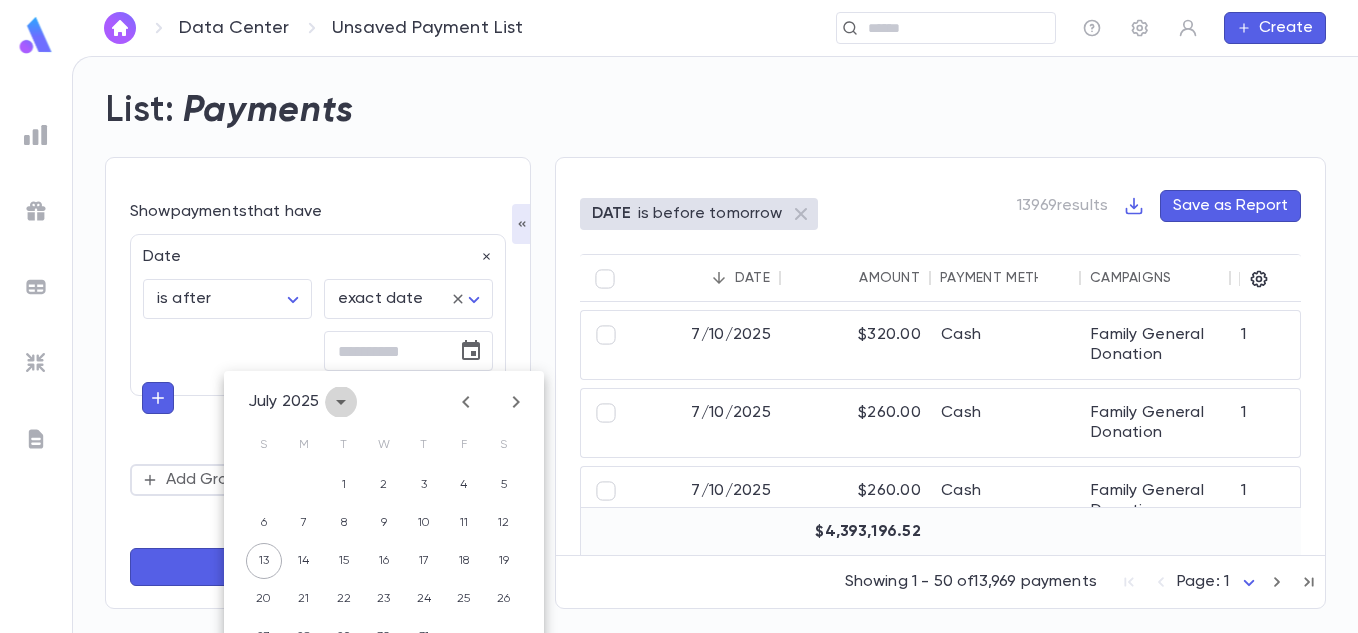 click 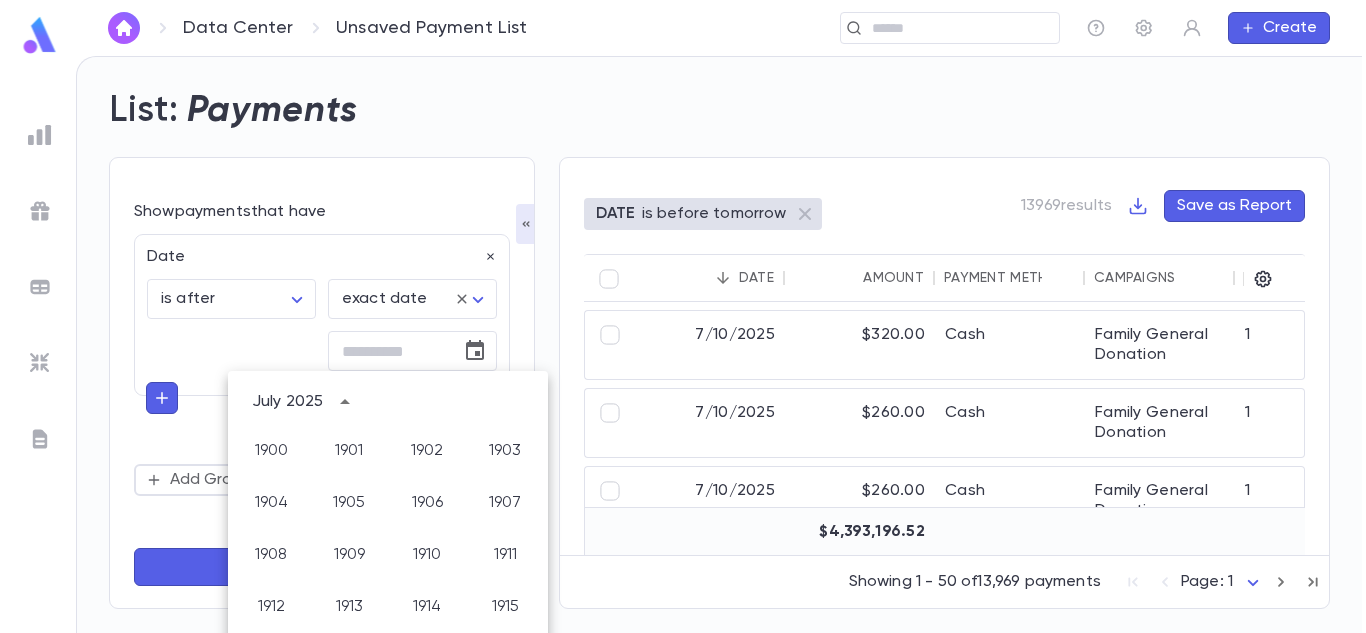 scroll, scrollTop: 1486, scrollLeft: 0, axis: vertical 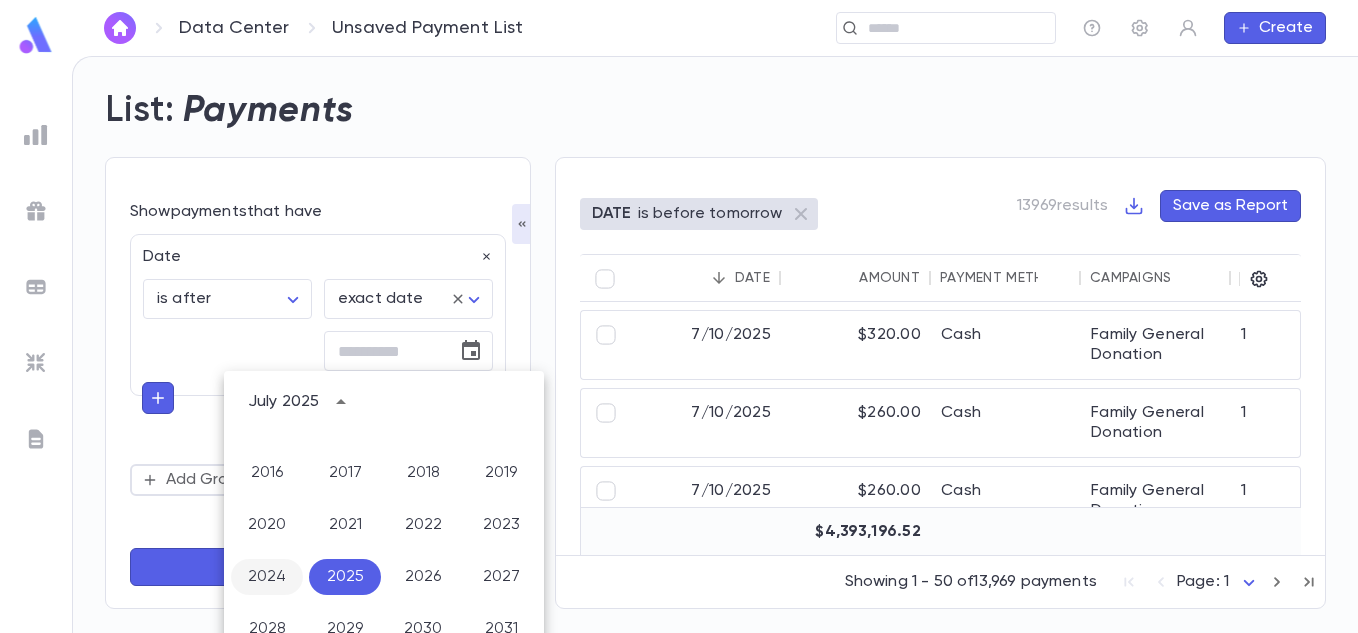 click on "2024" at bounding box center [267, 577] 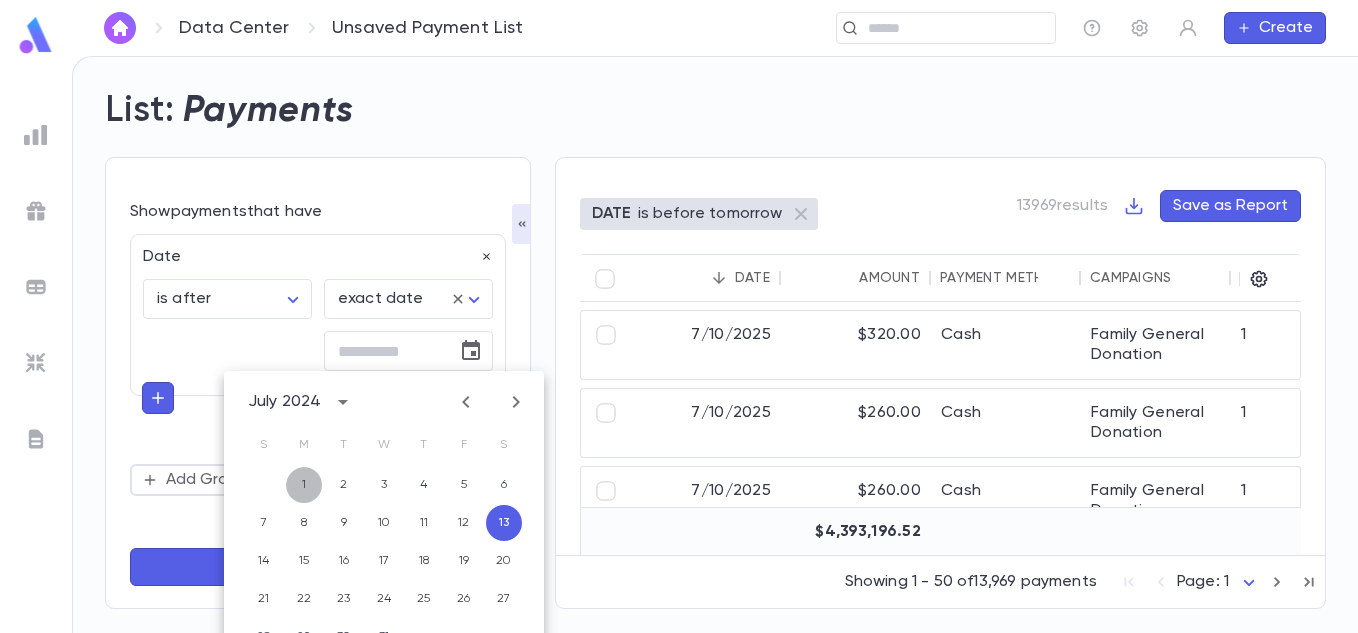 click on "1" at bounding box center (304, 485) 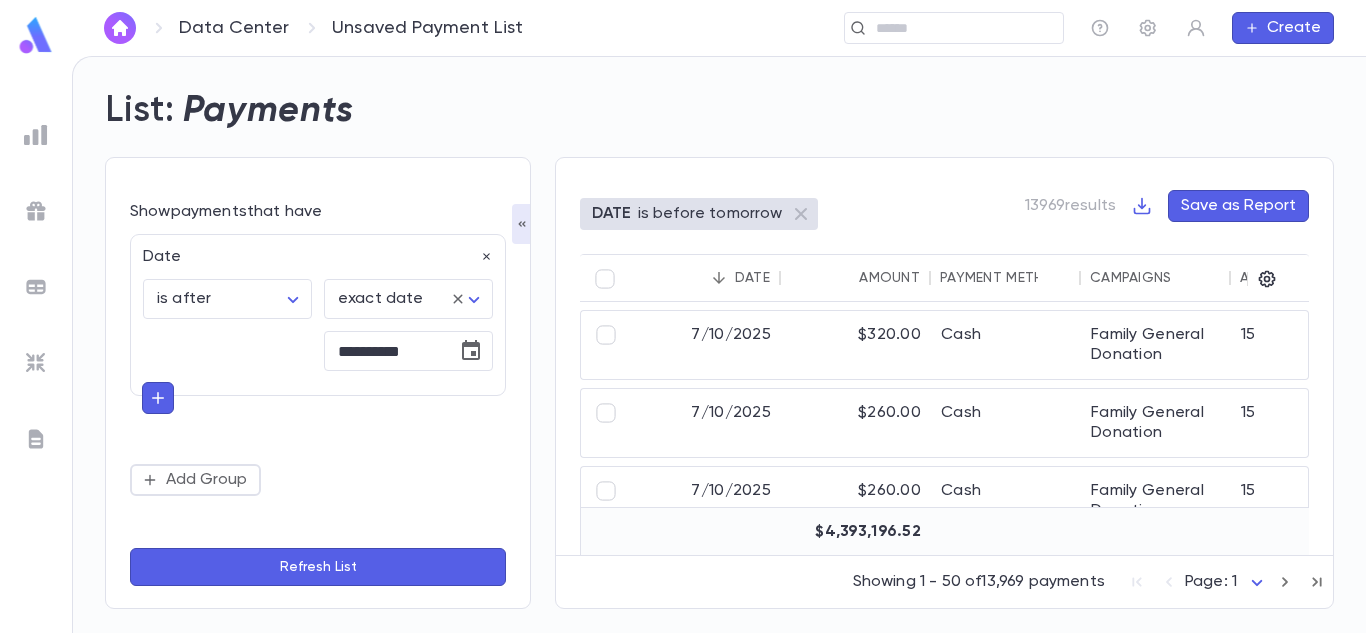 click on "Refresh List" at bounding box center [318, 567] 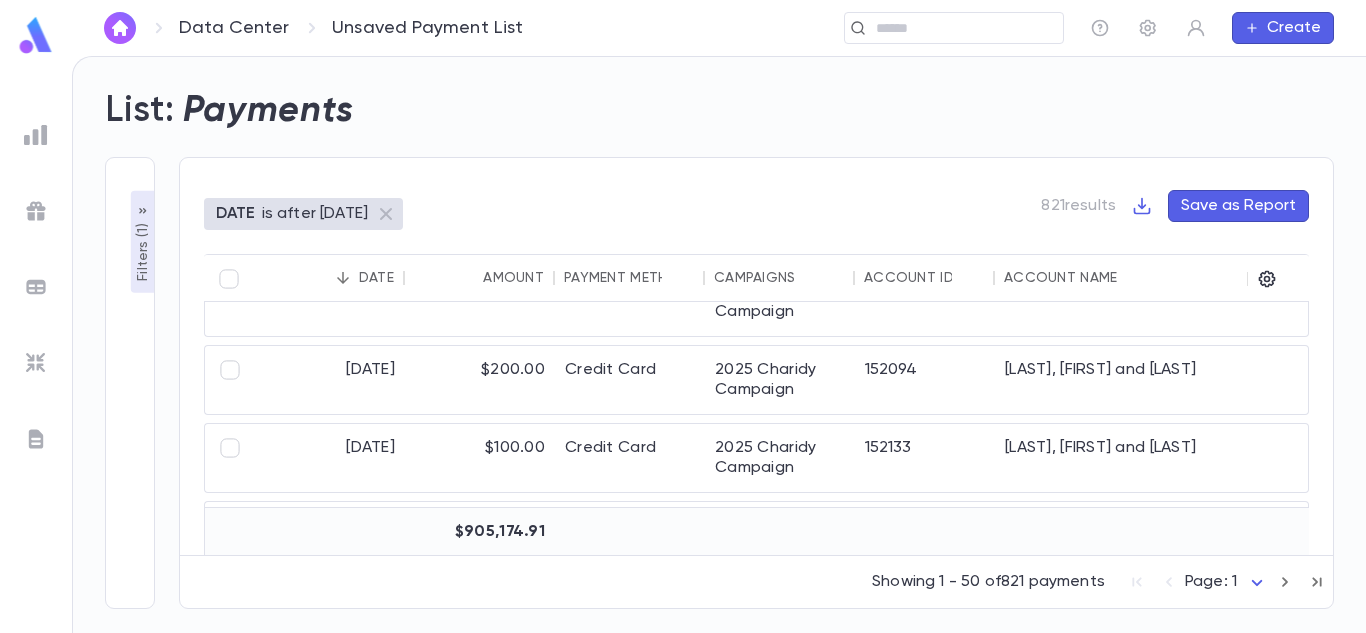 scroll, scrollTop: 0, scrollLeft: 0, axis: both 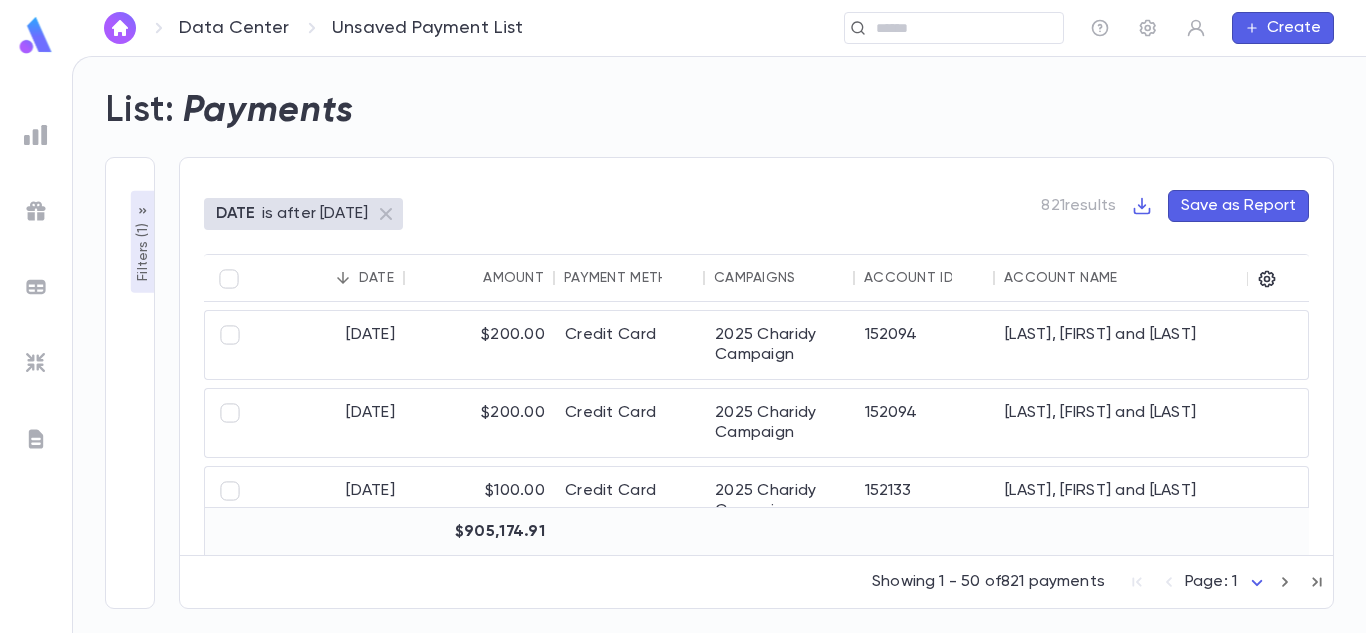 click on "Save as Report" at bounding box center [1238, 206] 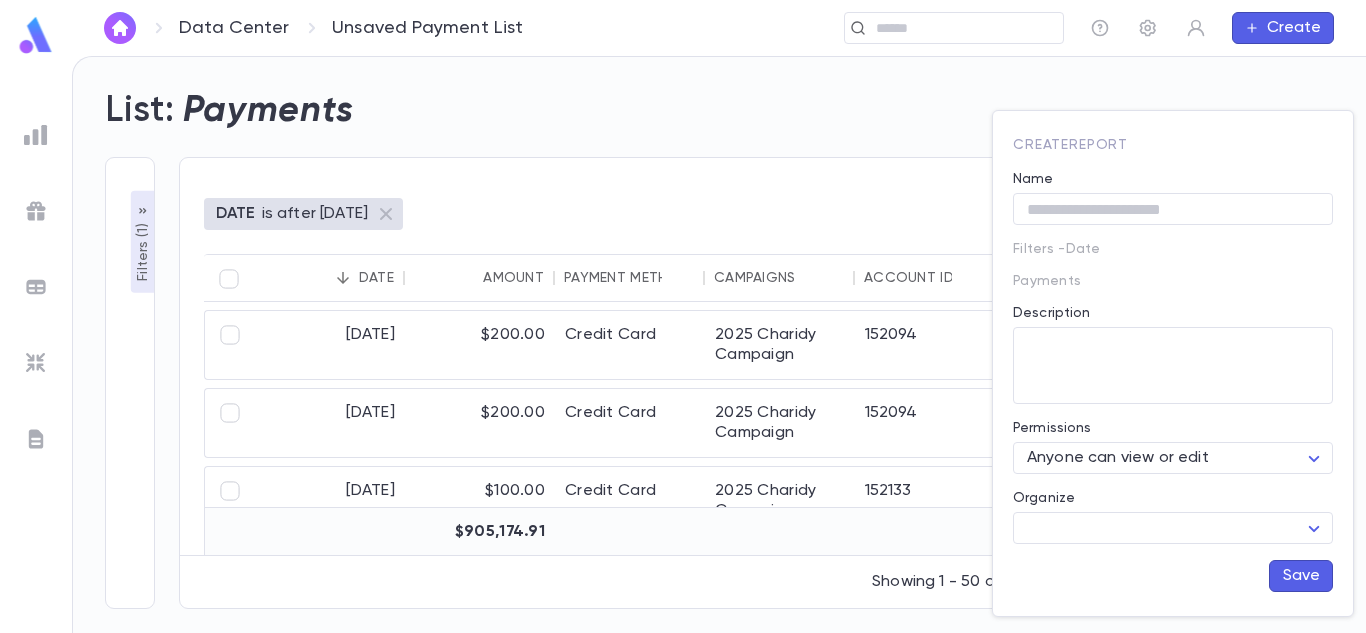 click at bounding box center [683, 316] 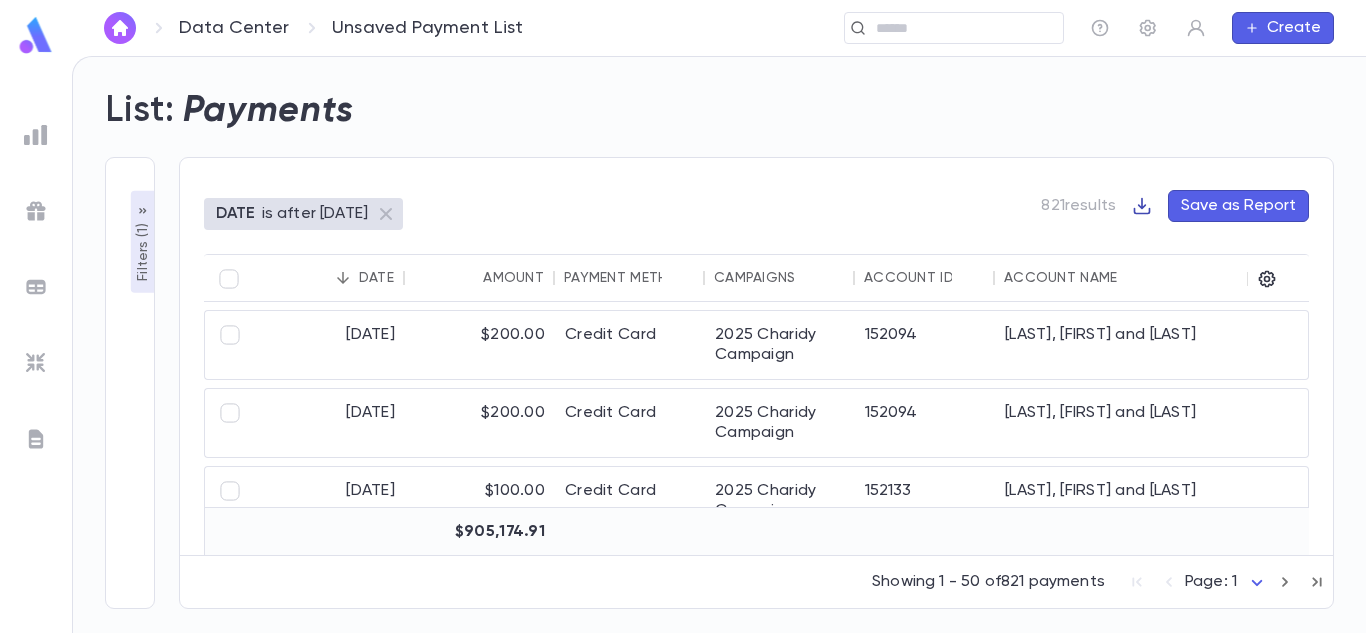 click 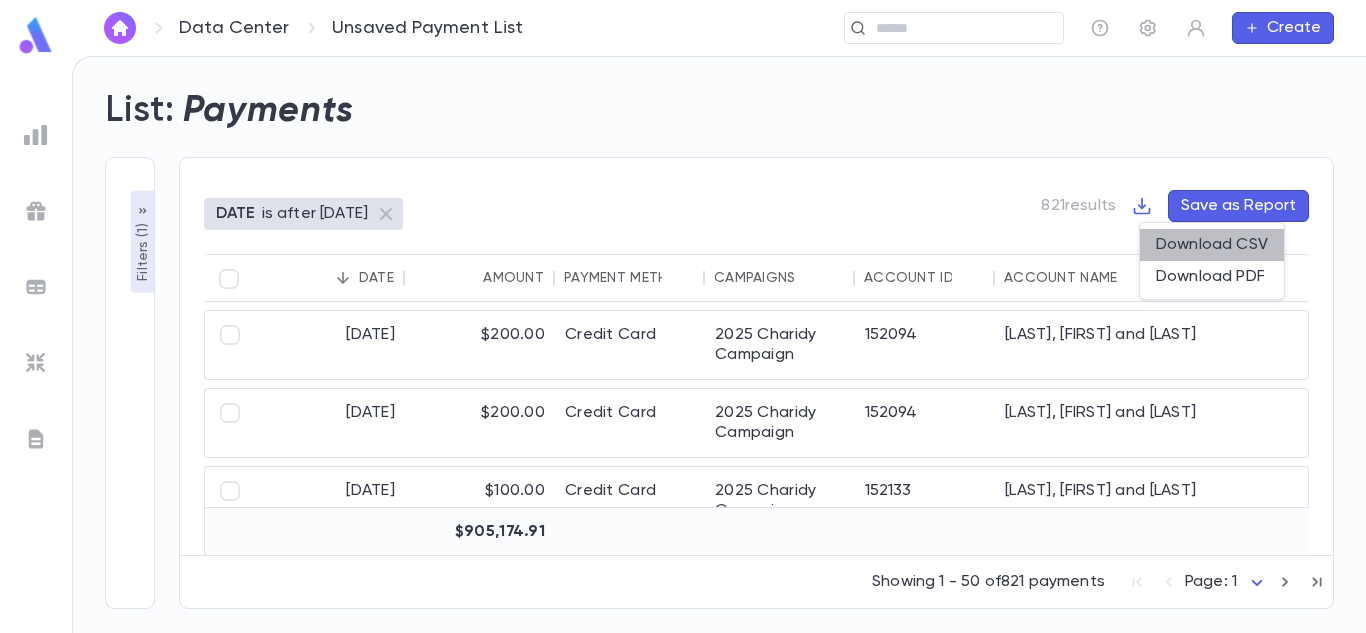click on "Download CSV" at bounding box center [1212, 245] 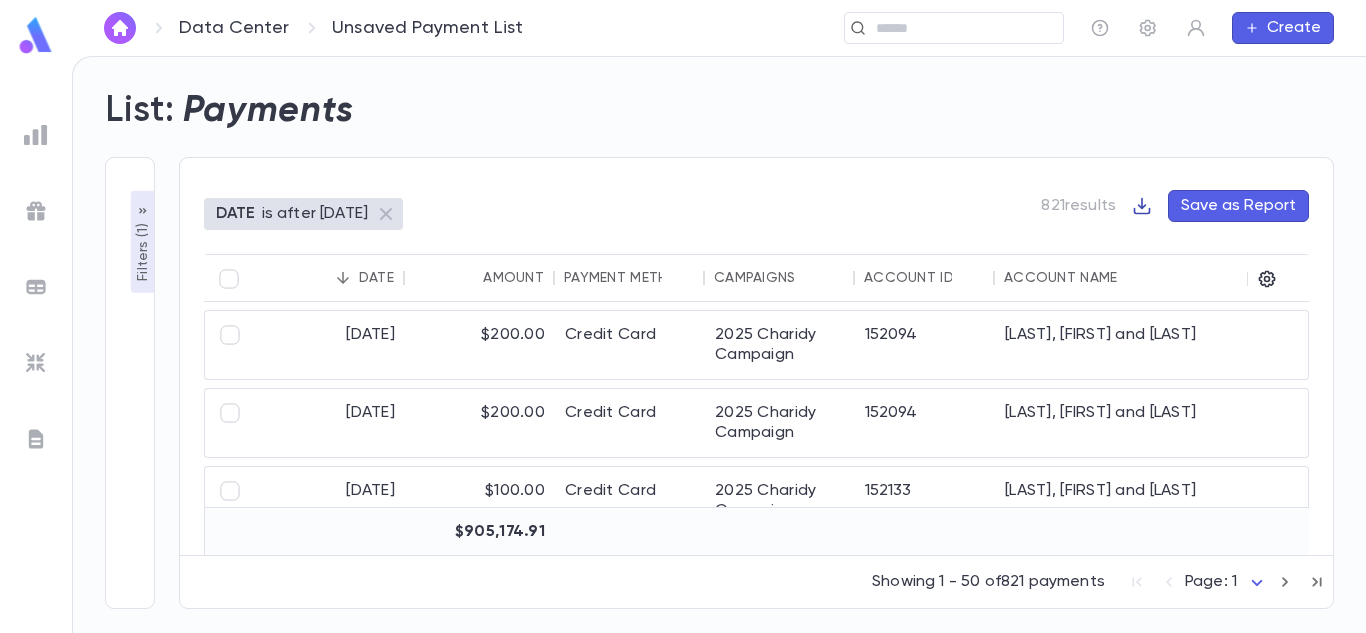 click 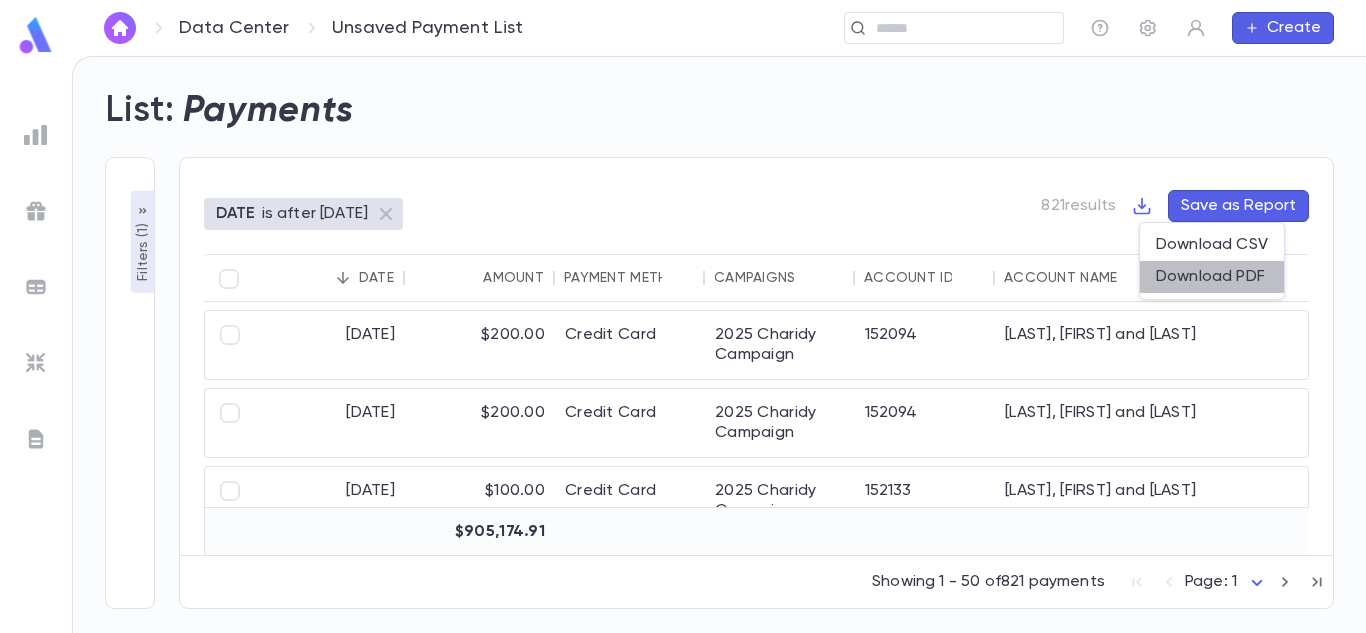 click on "Download PDF" at bounding box center [1212, 277] 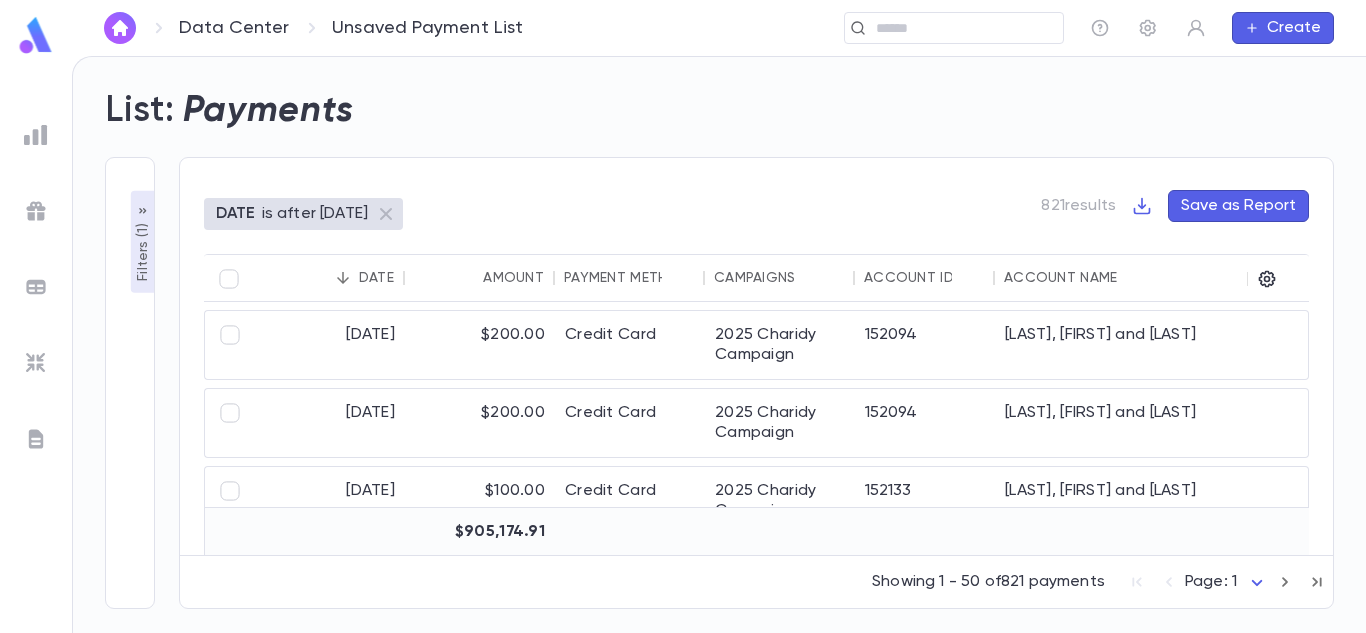 click on "is after [DATE]" at bounding box center (315, 214) 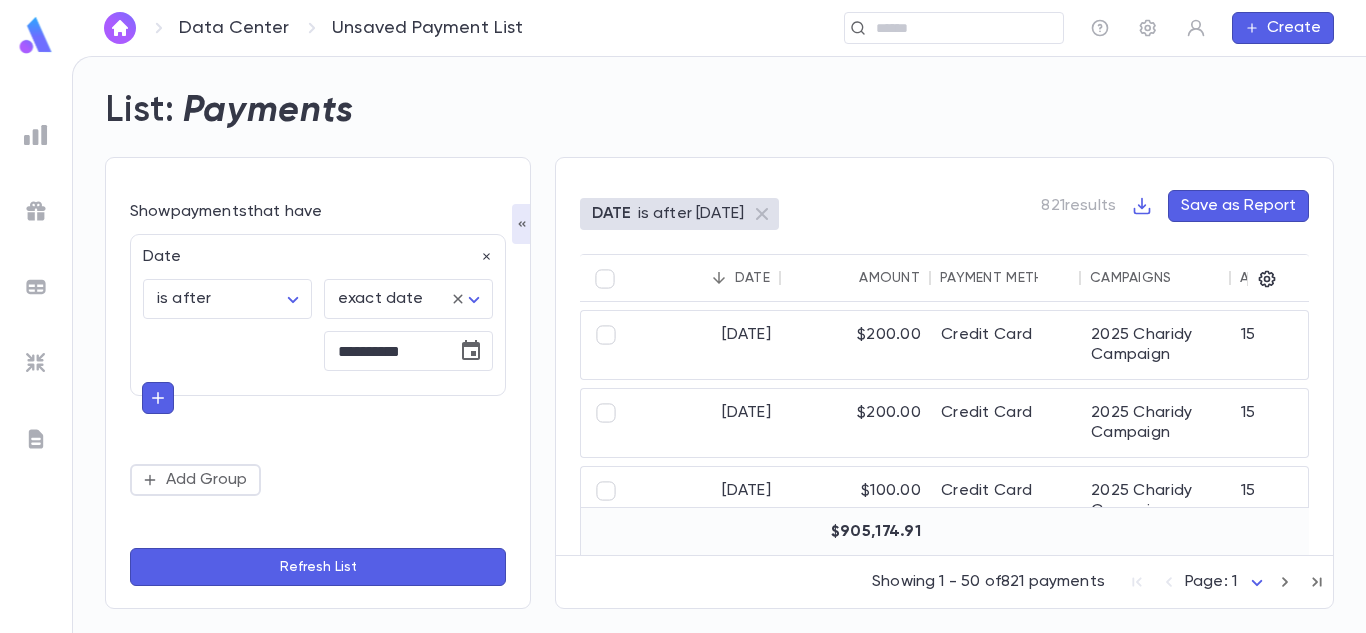 click 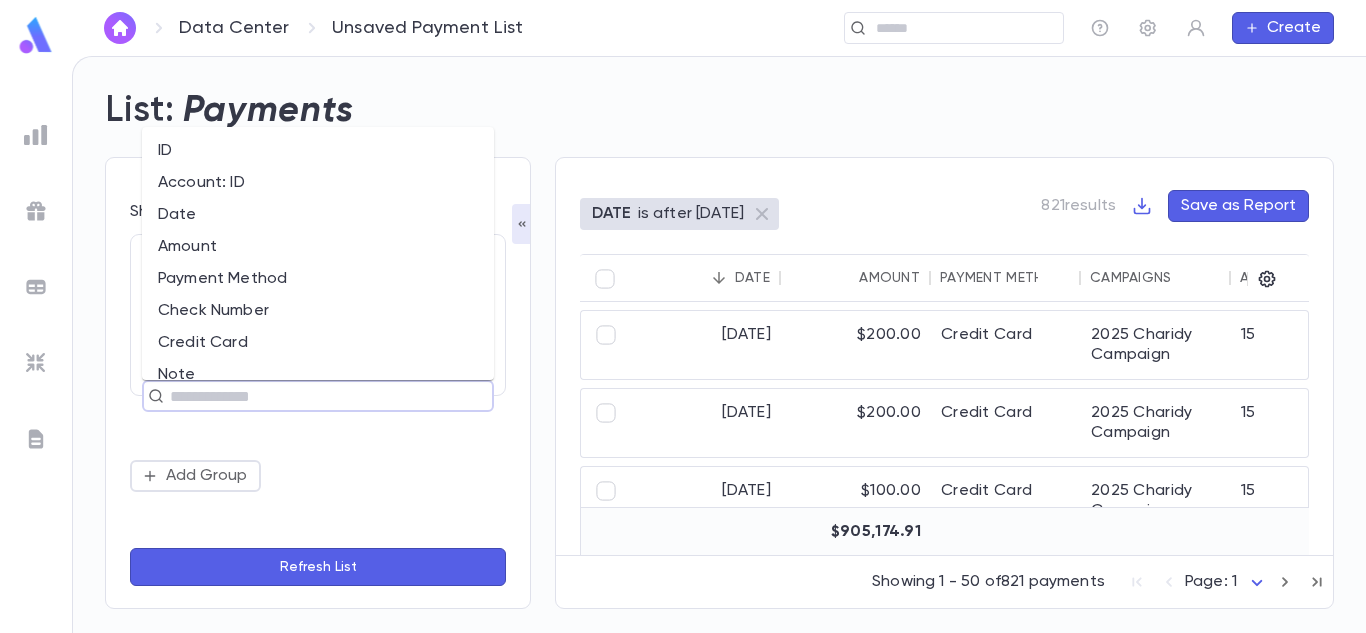 click at bounding box center (309, 396) 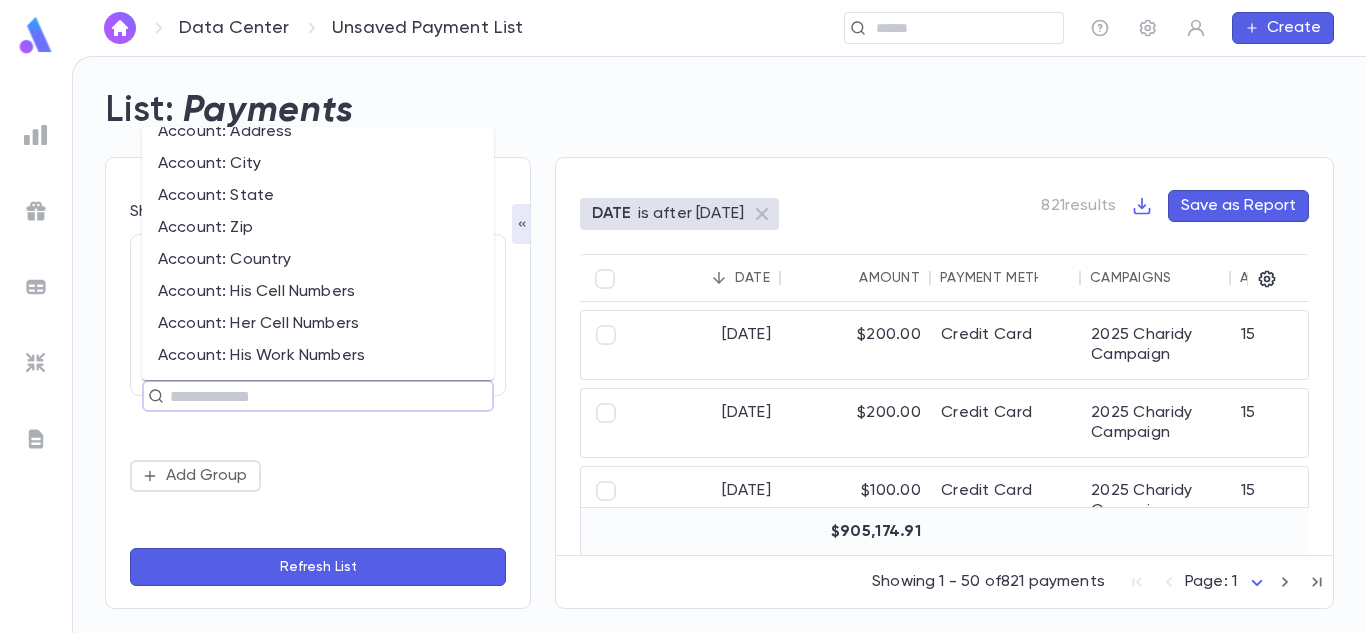 scroll, scrollTop: 896, scrollLeft: 0, axis: vertical 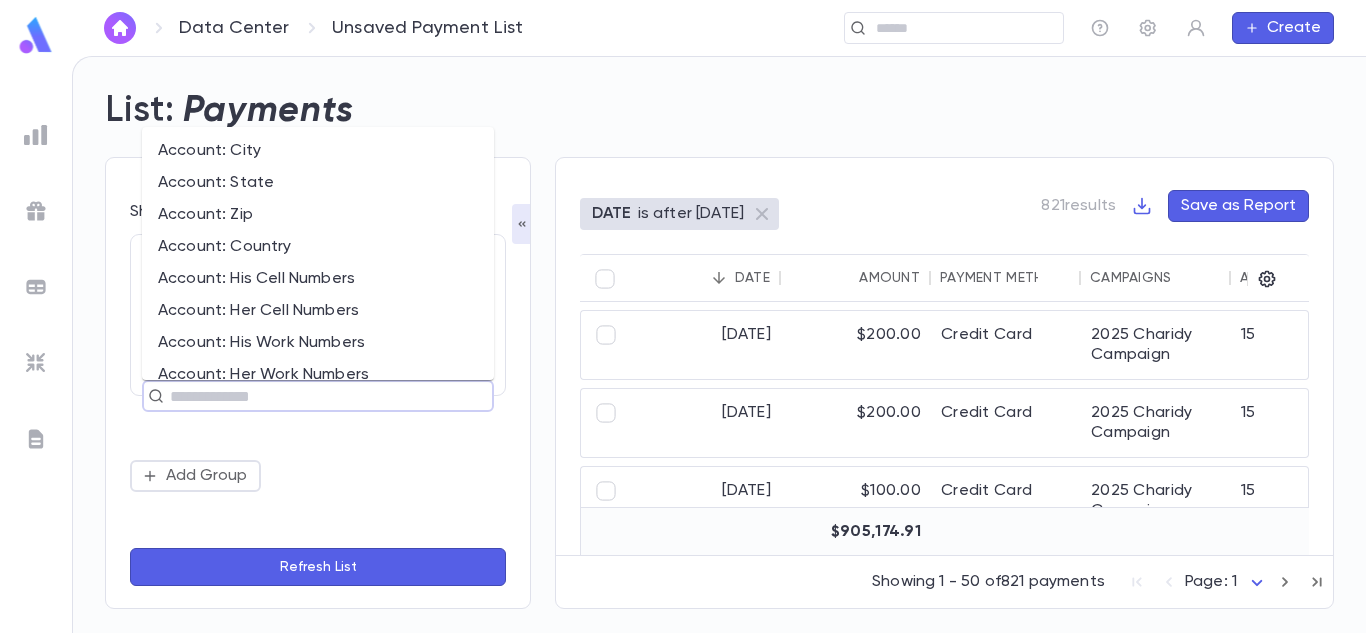 click on "Account: His Cell Numbers" at bounding box center [318, 279] 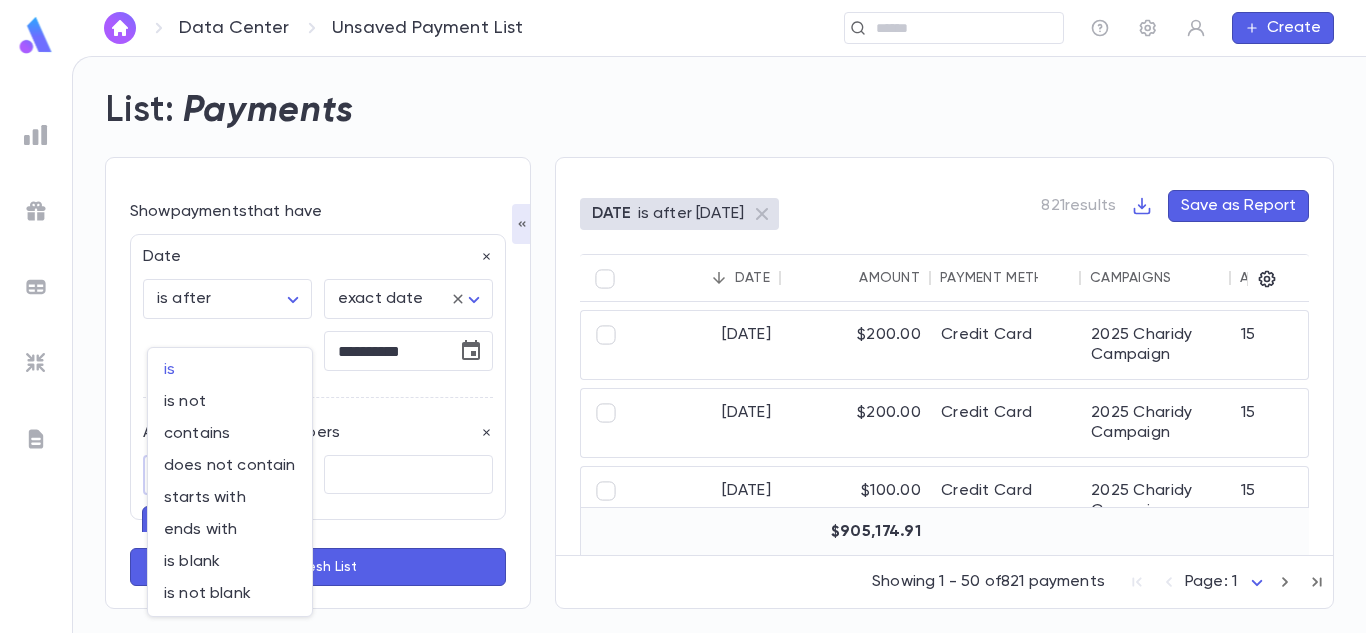 click on "DATE is after [DATE] [NUMBER] [AMOUNT] Credit Card 2025 Charidy Campaign [ACCOUNT_ID] [LAST], [FIRST] and [LAST] [NUMBER] [STREET] [CITY] [STATE] [POSTAL_CODE] [DATE] Credit Card 2025 Charidy Campaign [ACCOUNT_ID] [LAST], [FIRST] and [LAST] [NUMBER] [STREET] [CITY] [STATE] [POSTAL_CODE] [DATE] Credit Card 2025 Charidy Campaign [ACCOUNT_ID] [LAST], [FIRST] and [LAST] [NUMBER] [STREET] [CITY] [STATE] [POSTAL_CODE] [DATE] Credit Card 2025 Charidy Campaign [ACCOUNT_ID] [LAST], [FIRST] and [LAST] [NUMBER] [STREET] [CITY] [STATE] [POSTAL_CODE] [DATE] Credit Card 2025 Charidy Campaign [ACCOUNT_ID] [LAST], [FIRST] and [LAST] [NUMBER] [STREET] [CITY] [STATE] [STATE]" at bounding box center (683, 344) 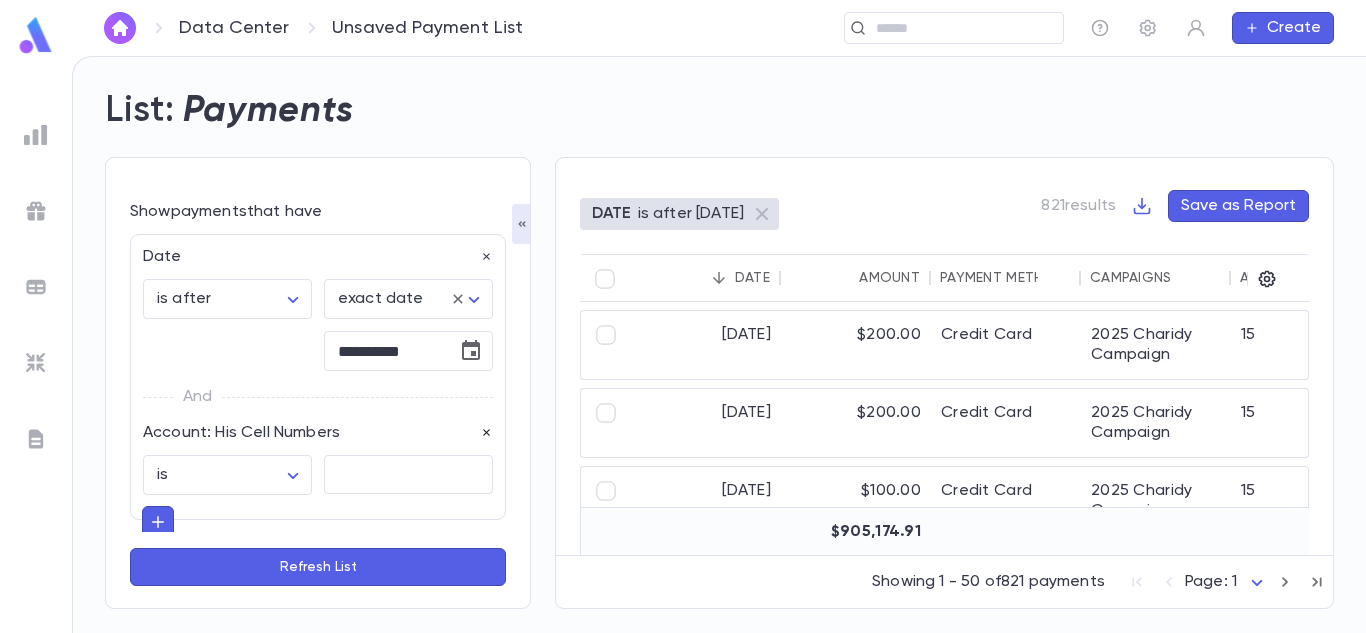 click 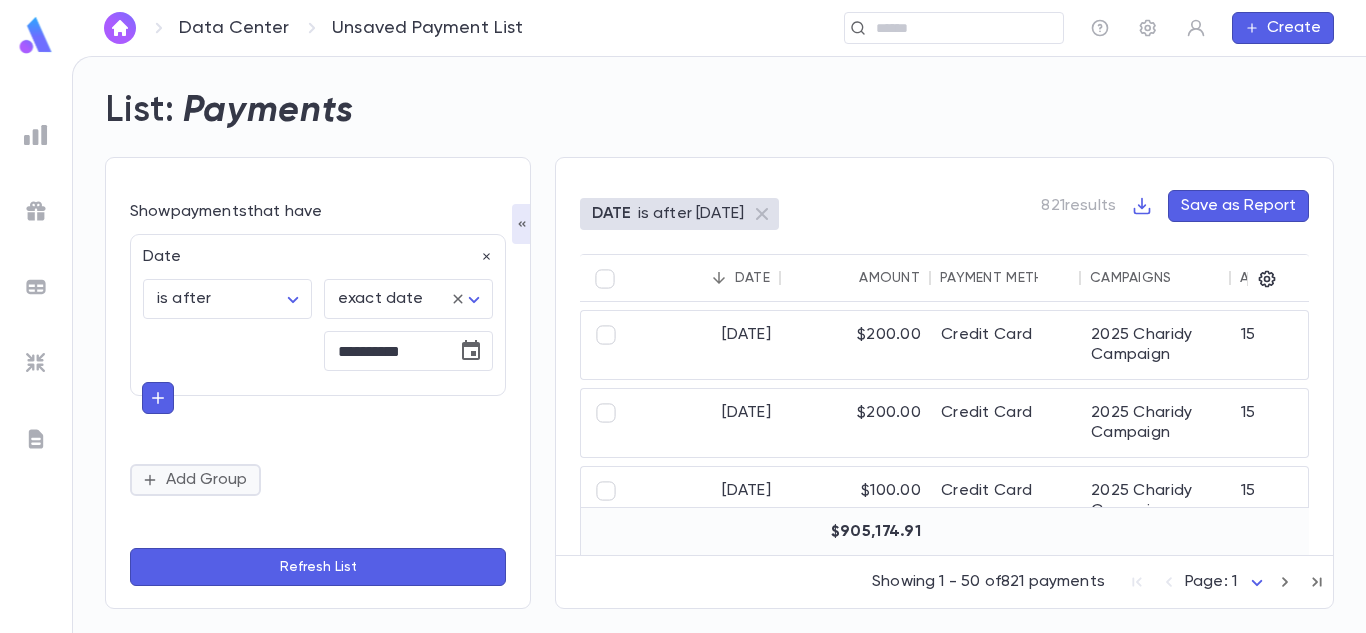 click on "Add Group" at bounding box center (195, 480) 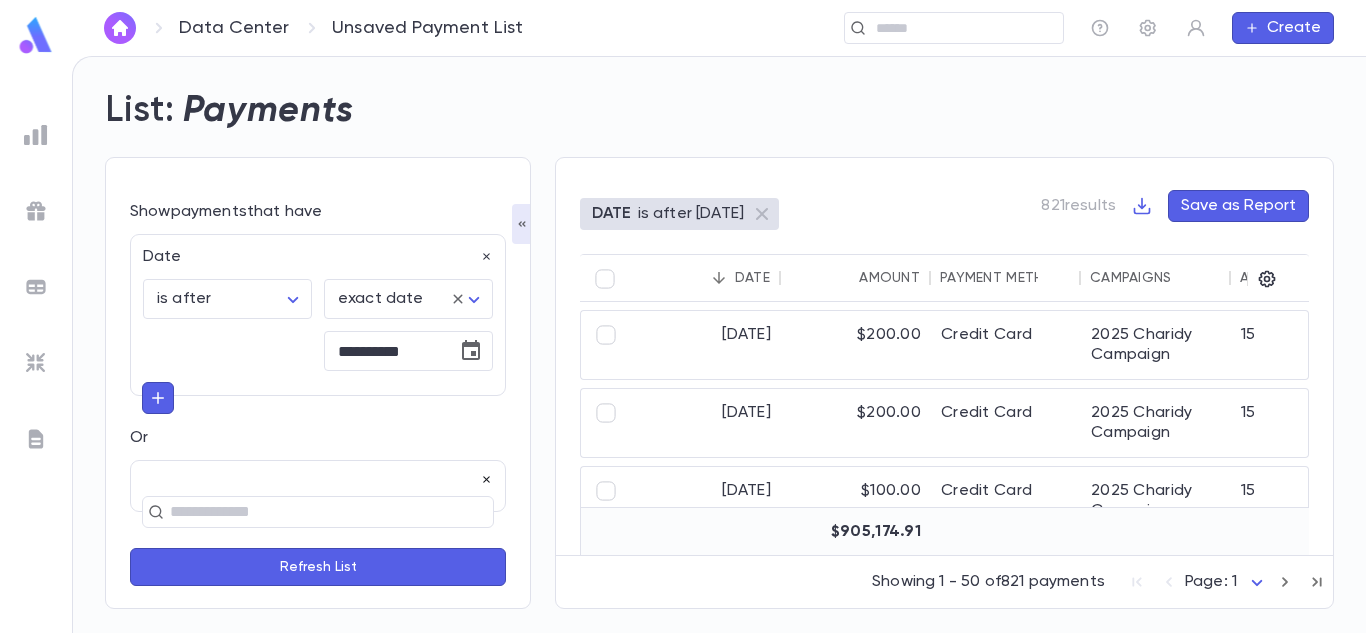 click 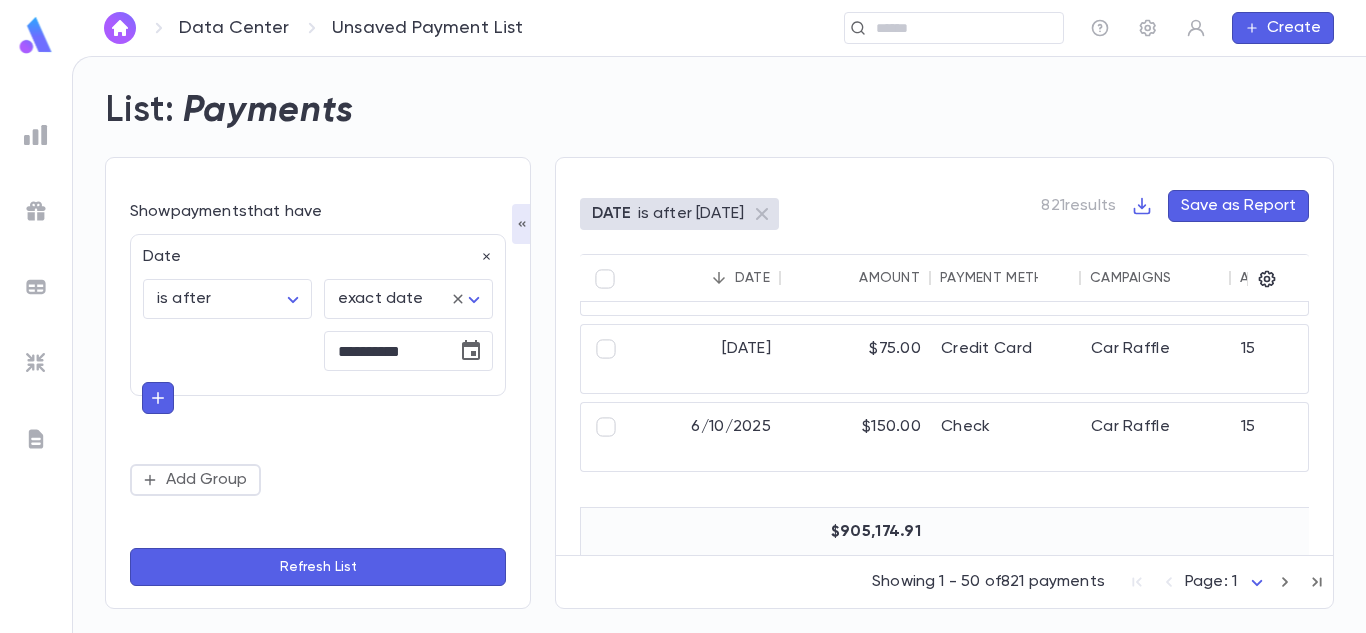 scroll, scrollTop: 0, scrollLeft: 0, axis: both 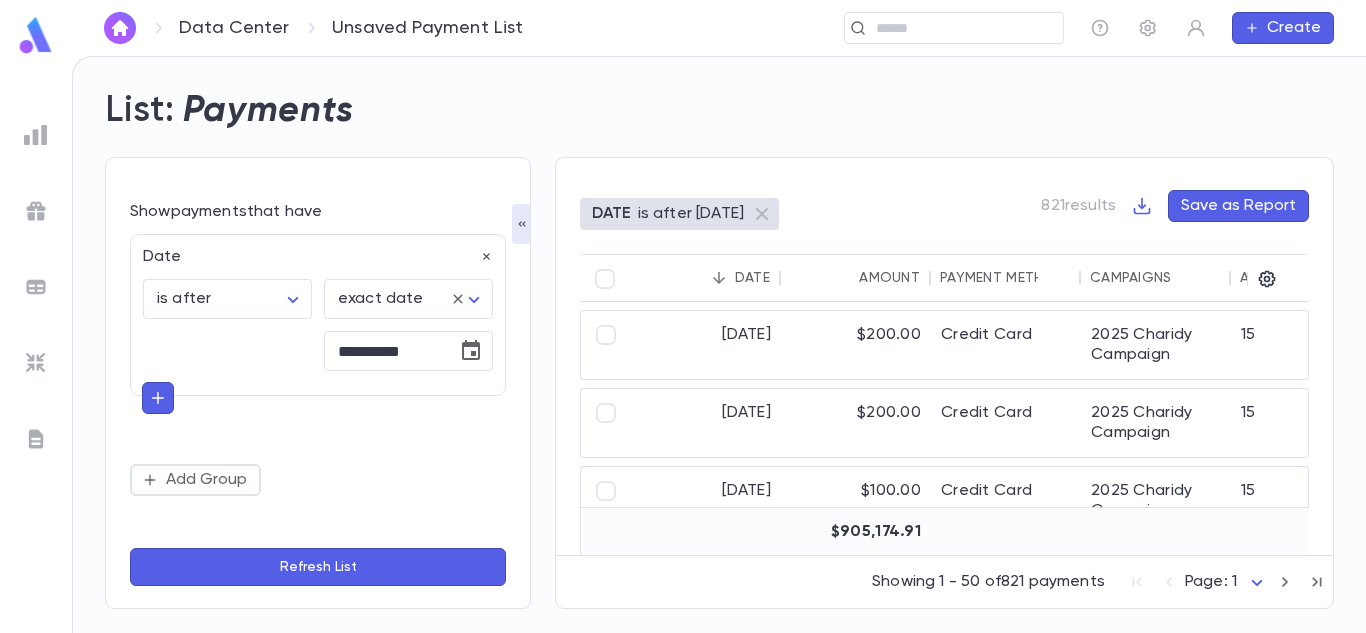 click on "List:  Payments" at bounding box center [707, 99] 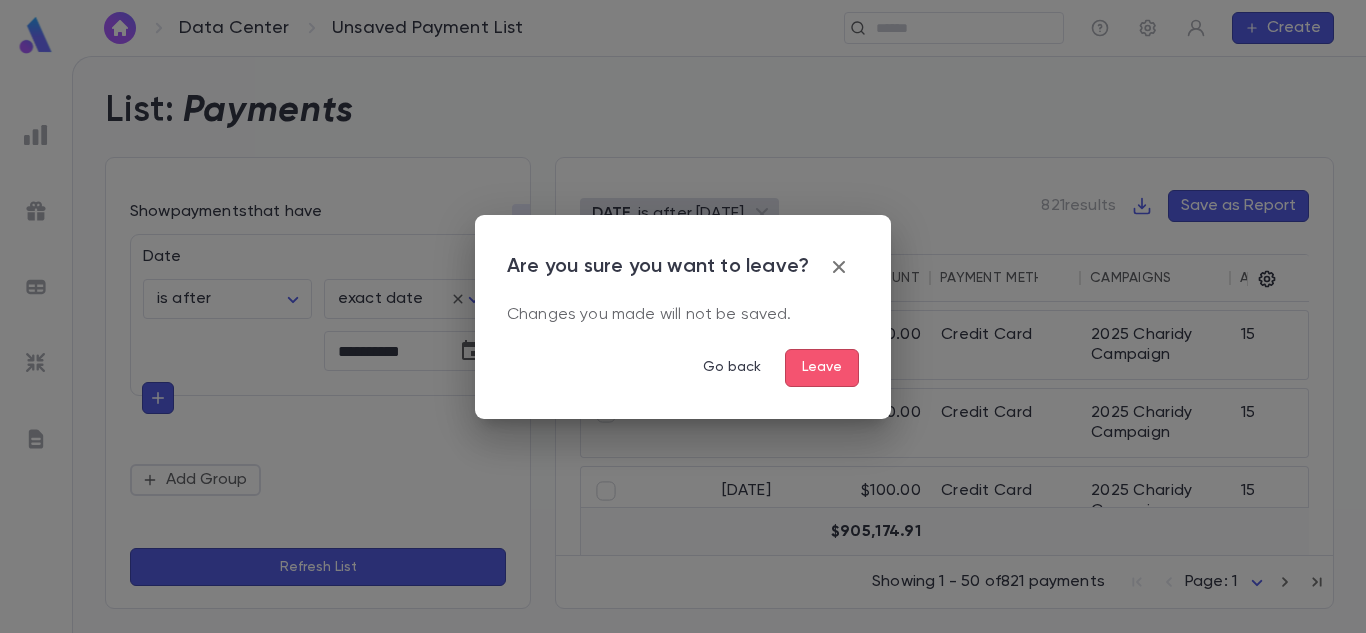 click on "Leave" at bounding box center (822, 368) 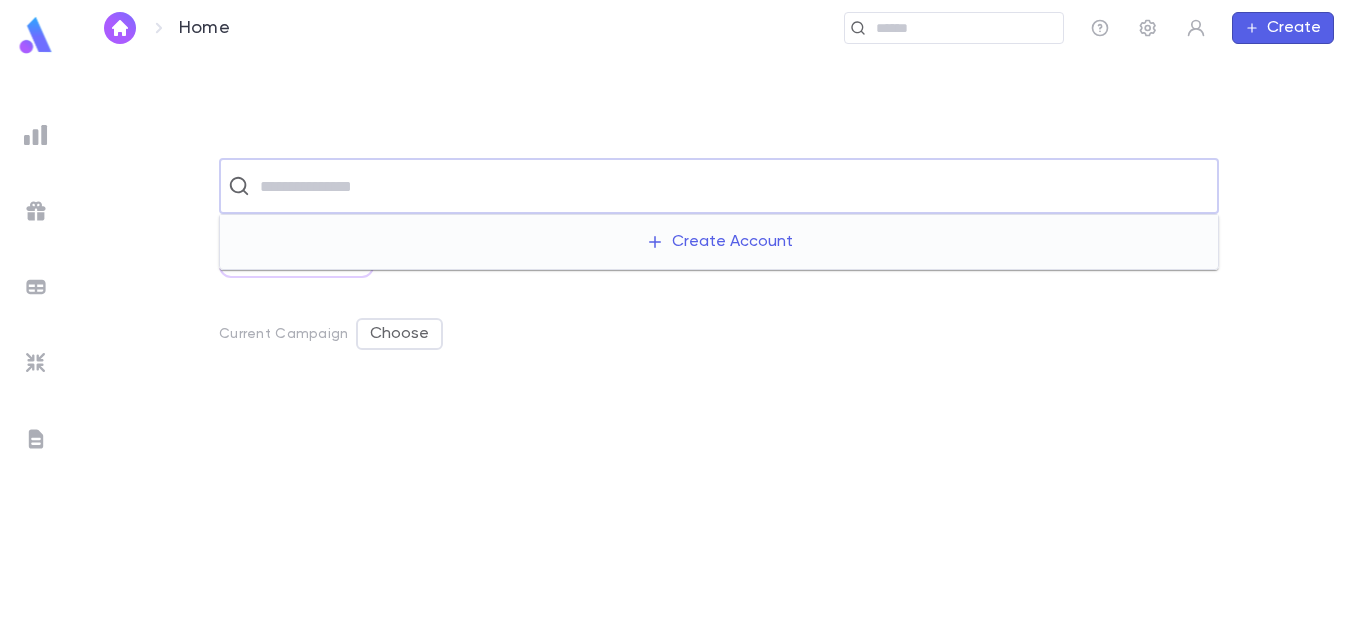click at bounding box center [732, 186] 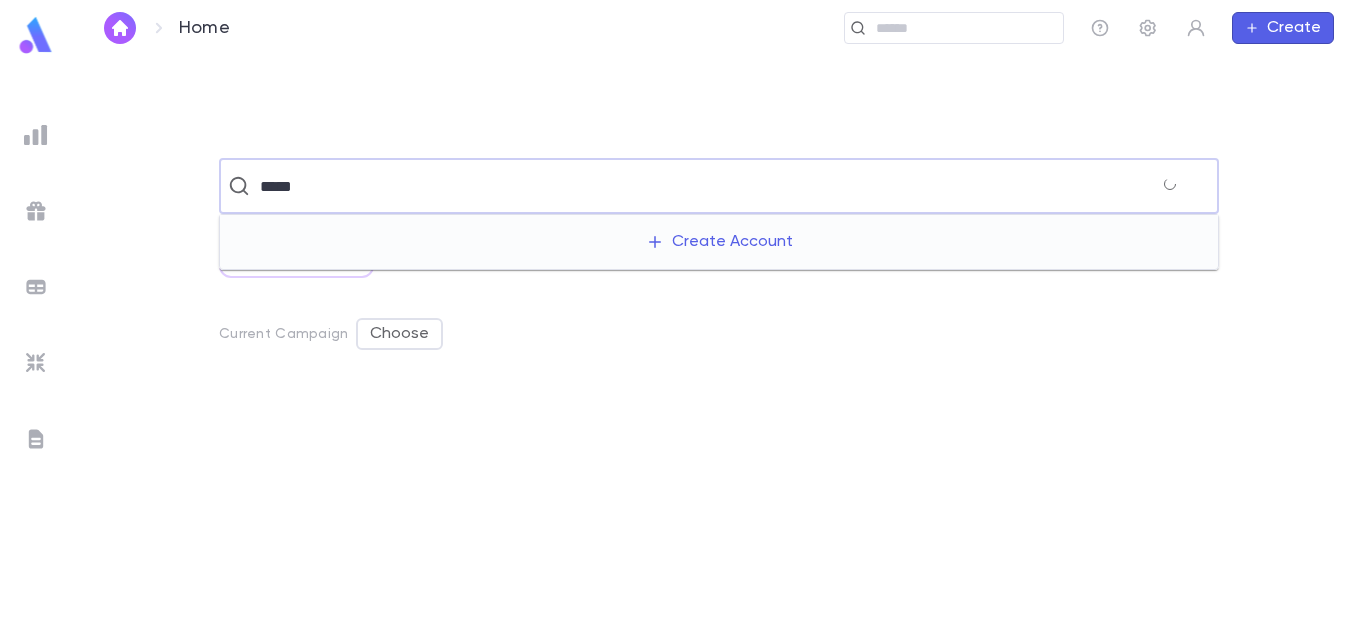 click on "*****" at bounding box center [709, 186] 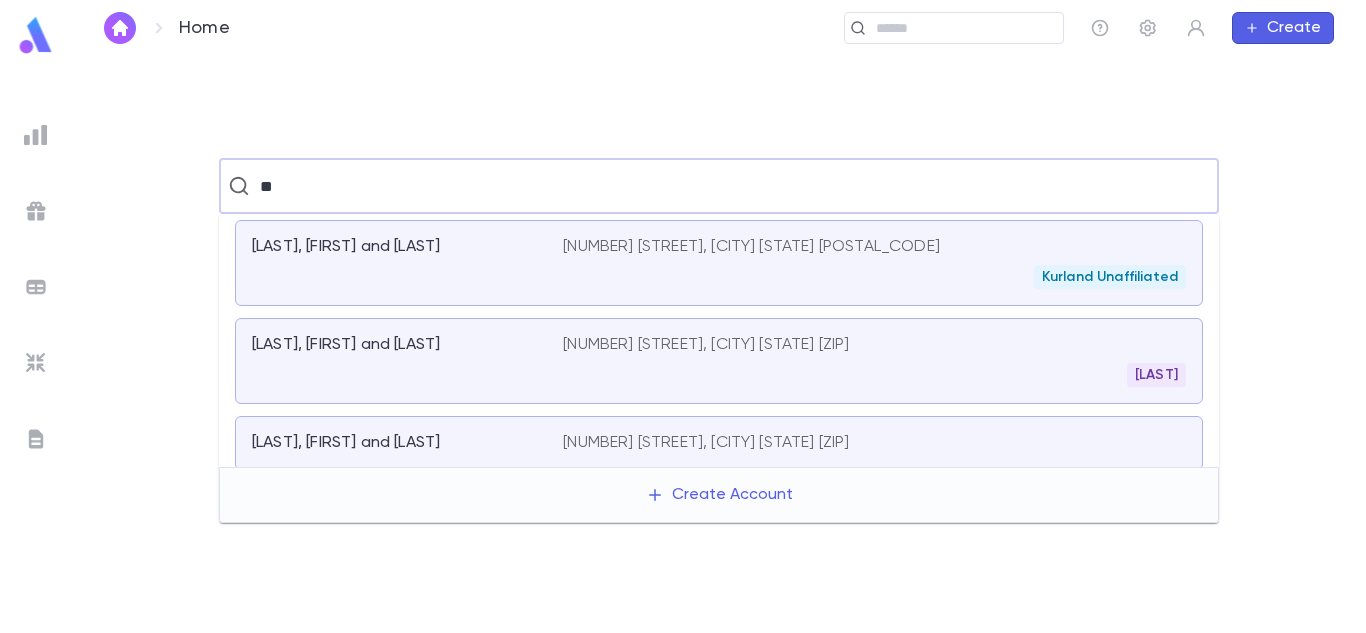 type on "*" 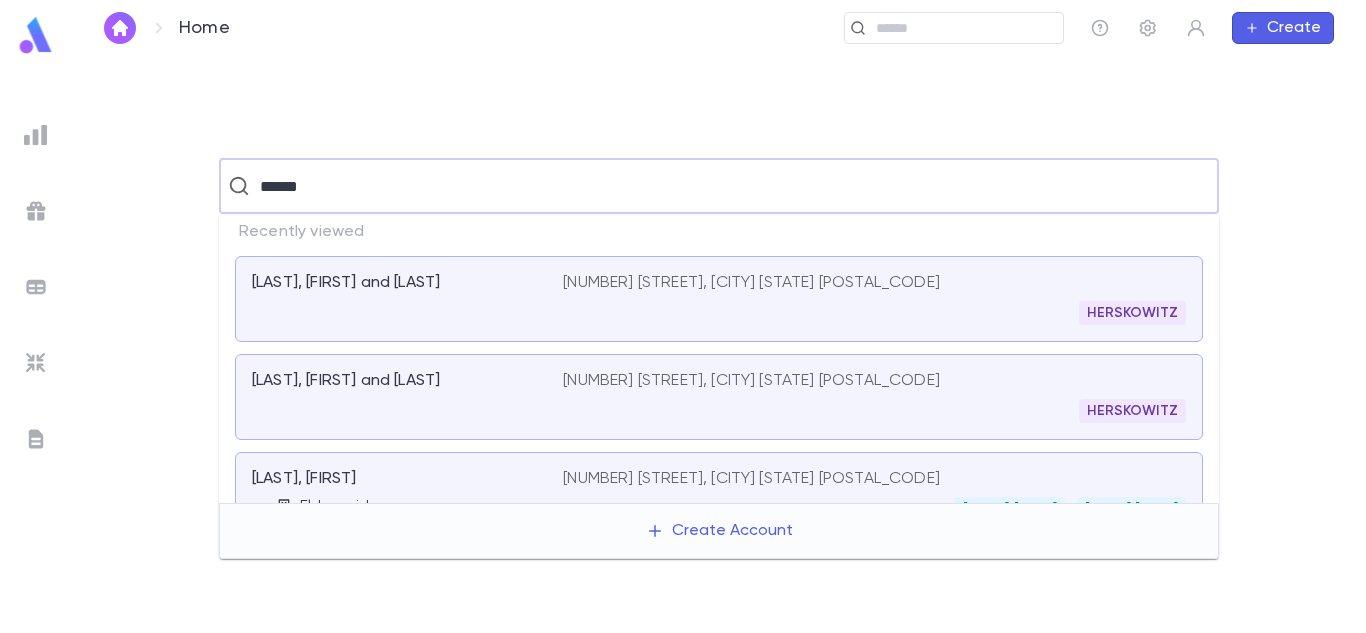 type on "******" 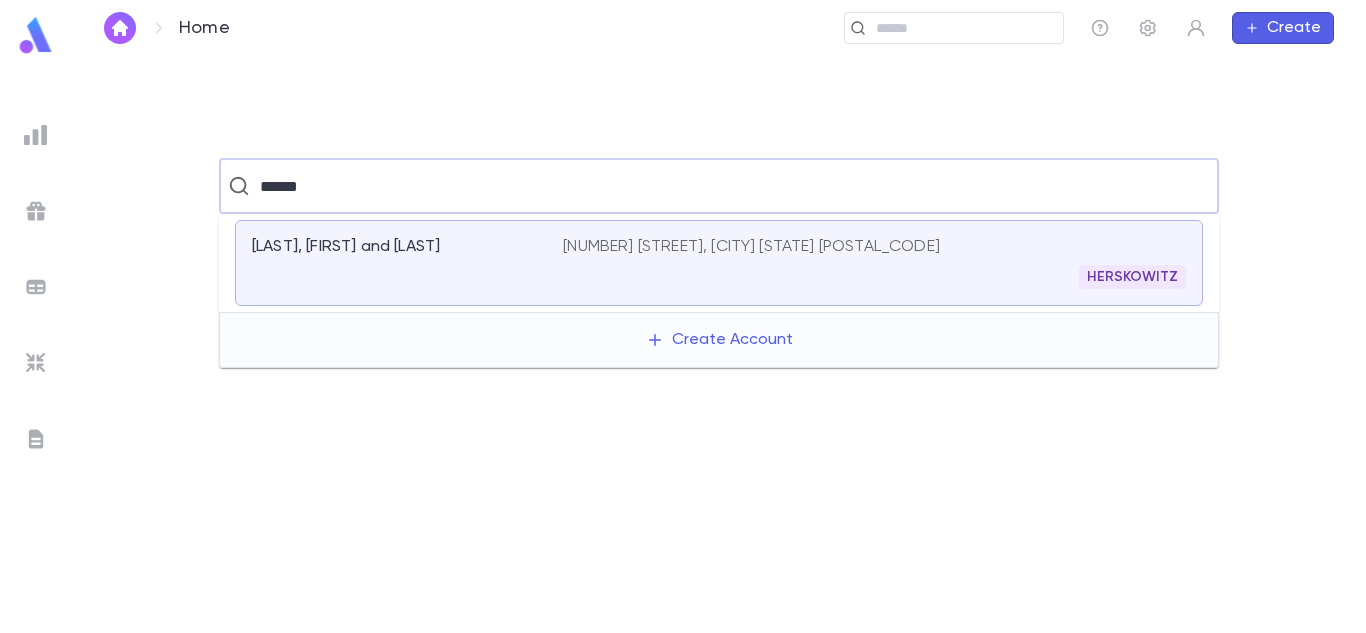 click on "[LAST], [FIRST] and [LAST] [NUMBER] [STREET], [CITY] [STATE] [LAST]" at bounding box center [719, 263] 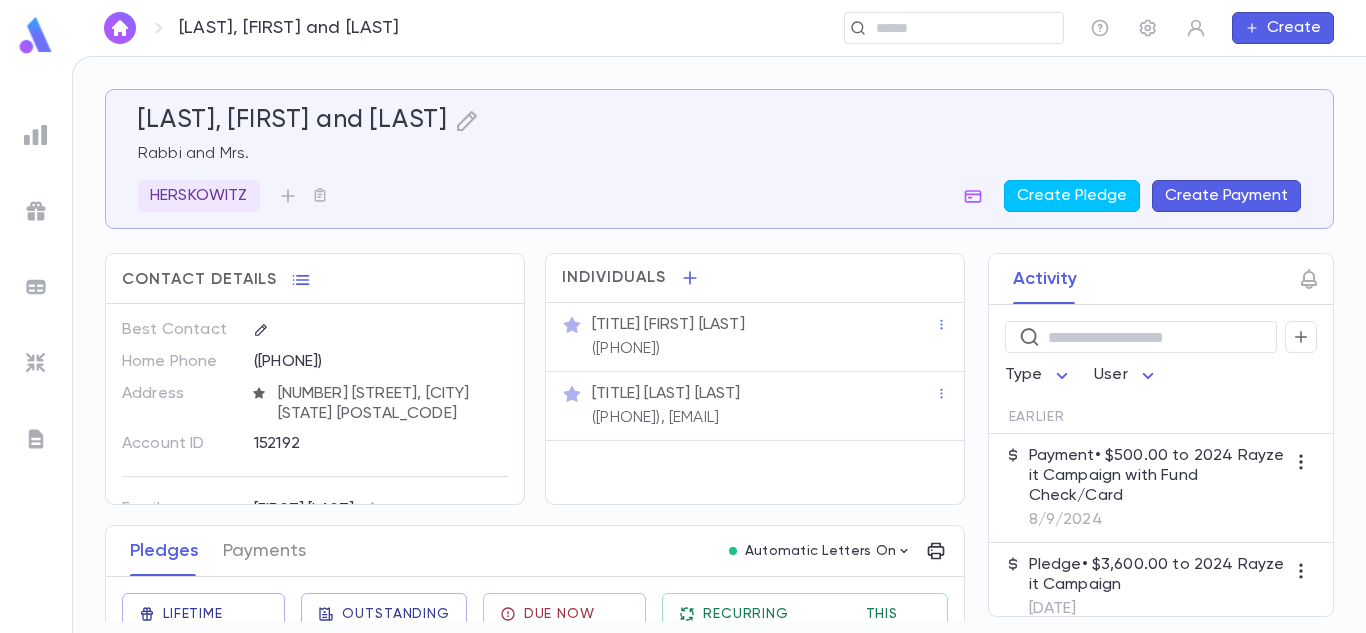 click on "[LAST], [FIRST] and [LAST] [TITLE] and [TITLE] [TITLE] [PHONE] [NUMBER] [STREET], [CITY] [STATE] [ACCOUNT_ID] [LAST] [TITLE] [FIRST] [LAST] ([PHONE]) [TITLE] [LAST] ([PHONE]), [EMAIL] [AMOUNT] [AMOUNT] [AMOUNT] [DATE] [AMOUNT] 2024 Rayze it Campaign [ACCOUNT_ID] [LAST], [FIRST] and [LAST] [NUMBER] [STREET] [CITY] [STATE] [POSTAL_CODE] [DATE] [AMOUNT] 2024 Rayze it Campaign [ACCOUNT_ID] [LAST], [FIRST] and [LAST] [DATE] [AMOUNT] Gift - Chunna Kos shel Eliyahu [ACCOUNT_ID] [LAST], [FIRST] and [LAST] [DATE] [AMOUNT] 2024 Rayze it Campaign [ACCOUNT_ID] [LAST], [FIRST] and [LAST]" at bounding box center (719, 345) 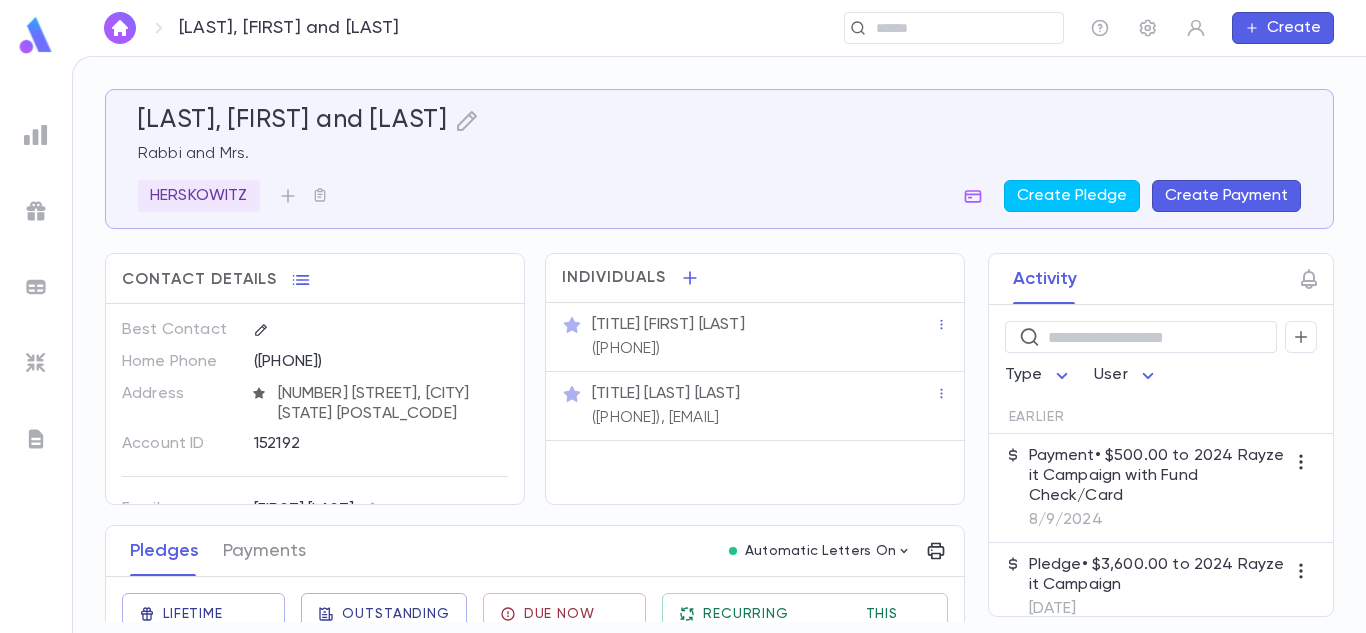 click on "Activity ​ Type User Earlier Payment  • $500.00 to 2024 Rayze it Campaign with Fund Check/Card 8/9/2024 Pledge  • $3,600.00 to 2024 Rayze it Campaign 3/6/2024 Payment  • $566.50 to 2024 Rayze it Campaign with Fund Check/Card 2/21/2024 Pledge  • $566.50 to 2024 Rayze it Campaign 2/11/2024 Pledge  • $126.50 to Gift - [LAST] Kos shel Eliyahu 12/6/2023 Payment  • $360.00 to 2023 Rayze it Campaign with Fund Check/Card 10/10/2023 Payment  • $1,000.00 to 2024 Rayze it Campaign +3 with Fund Check/Card 10/7/2023 Pledge  • $433.50 to 2024 Rayze it Campaign 10/7/2023 Payment  • $1,000.00 to 2023 Rayze it Campaign with Fund Check/Card 9/8/2023 Payment  • $1,000.00 to 2023 Rayze it Campaign with Fund Check/Card 8/7/2023 Payment  • $1,000.00 to 2023 Rayze it Campaign with [PAYMENT_METHOD] 4/24/2023 Pledge  • $3,600.00 to 2023 Rayze it Campaign 2/7/2023 Pledge  • $200.00 to Gift - [FIRST] son's Bar Mitzvah 10/1/2022 Payment  • $1,500.00 to 2022 Rayze it Campaign with [PAYMENT_METHOD] 8/18/2022" at bounding box center (1143, 435) 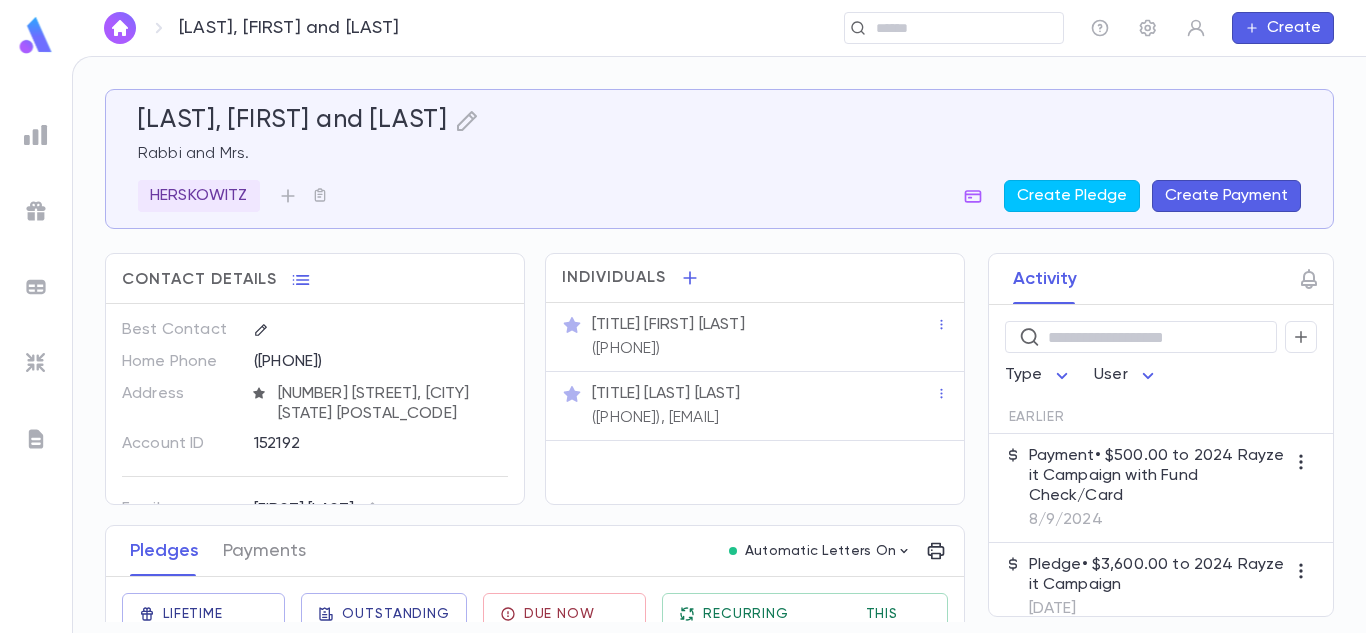 click on "Contact Details Best Contact Home Phone ([PHONE]) Address [NUMBER] [STREET], [CITY] [STATE] [ZIP] Account ID [ACCOUNT_ID] Family [LAST] [LAST] Generation 1. Child Family Notes [LAST] [LAST] 04 Rayzers Eichenthal Connection Neighborhood Chassidish Individuals Rabbi [LAST] [LAST] ([PHONE]) Mrs. [LAST] [LAST] ([PHONE]), [EMAIL] Pledges Payments  Automatic Letters On Lifetime Donations $18,526.50 Outstanding $3,100.00 Due Now $3,100.00 Recurring Monthly $0.00 This Year $0.00 Date Amount Campaign Group Paid Outstanding Installments Notes 3/6/2024 $3,600.00 2024 Rayze it Campaign Rayze it Campaigns $500.00 $3,100.00 1 [LAST], [INITIALS] & [LAST] Dependent on fixing up "the issues" 2/11/2024 $566.50 2024 Rayze it Campaign Rayze it Campaigns PAID $0.00 1 [LAST], [INITIALS] & [LAST] 12/6/2023 $126.50 Gift - [LAST] Kos shel Eliyahu NOT MIFAL! PAID $0.00 1 10/7/2023 $433.50 2024 Rayze it Campaign Rayze it Campaigns PAID $0.00 1 2/7/2023 $3,600.00 2023 Rayze it Campaign Rayze it Campaigns PAID $0.00" at bounding box center [535, 962] 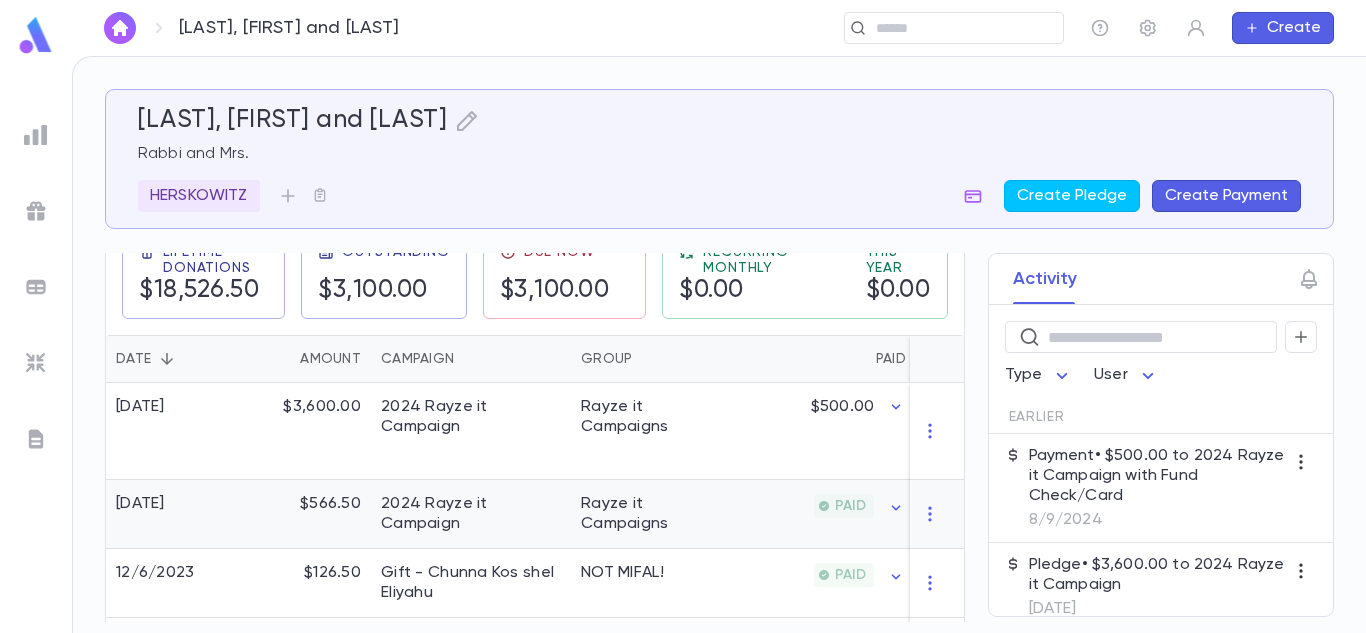 scroll, scrollTop: 360, scrollLeft: 0, axis: vertical 